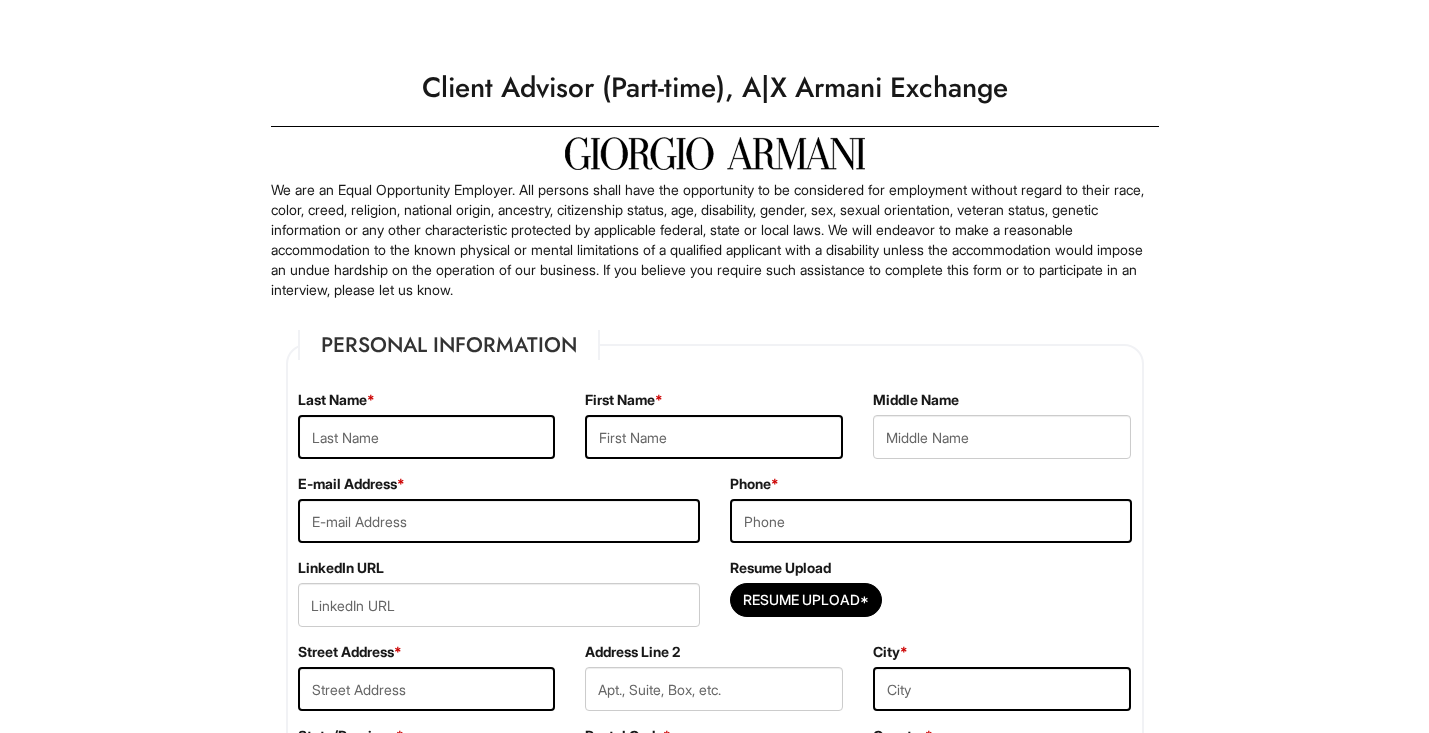 scroll, scrollTop: 0, scrollLeft: 0, axis: both 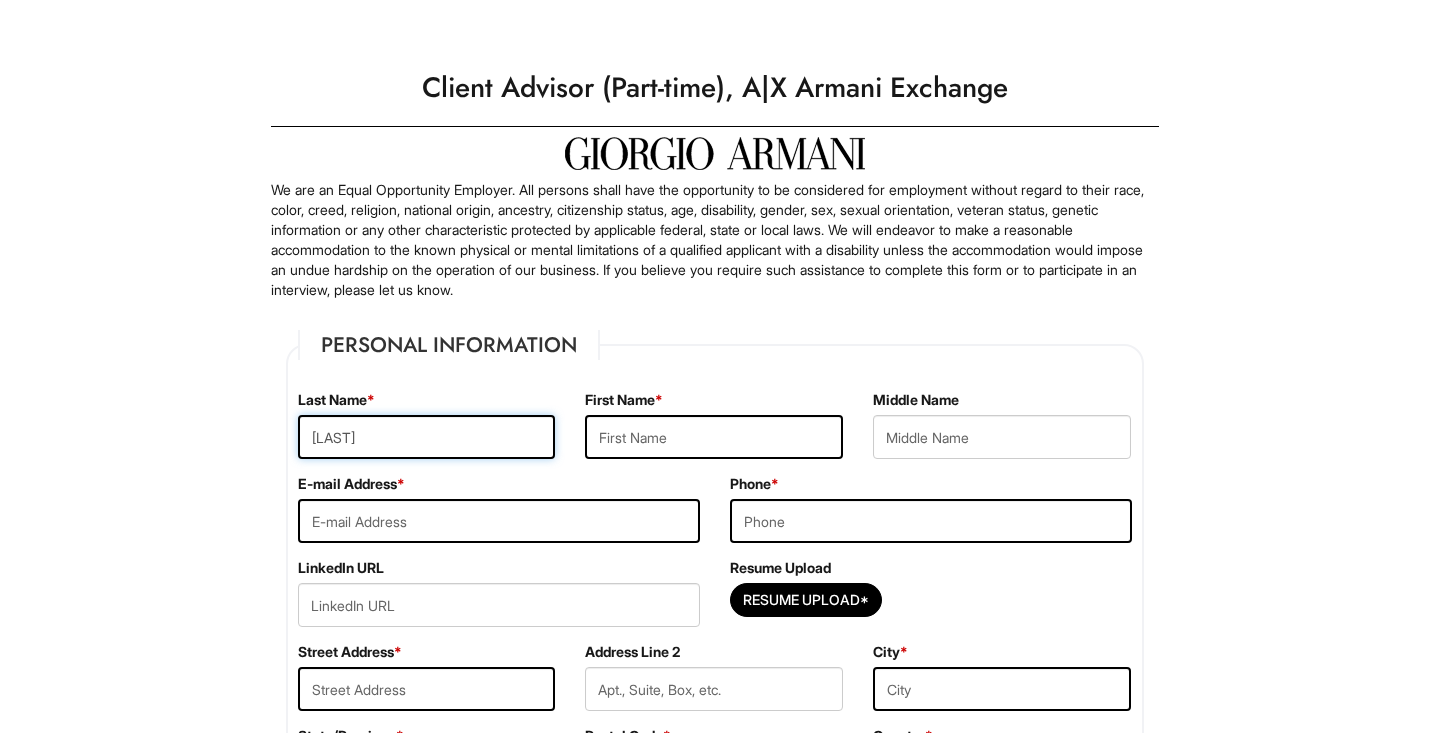 type on "Bensfield" 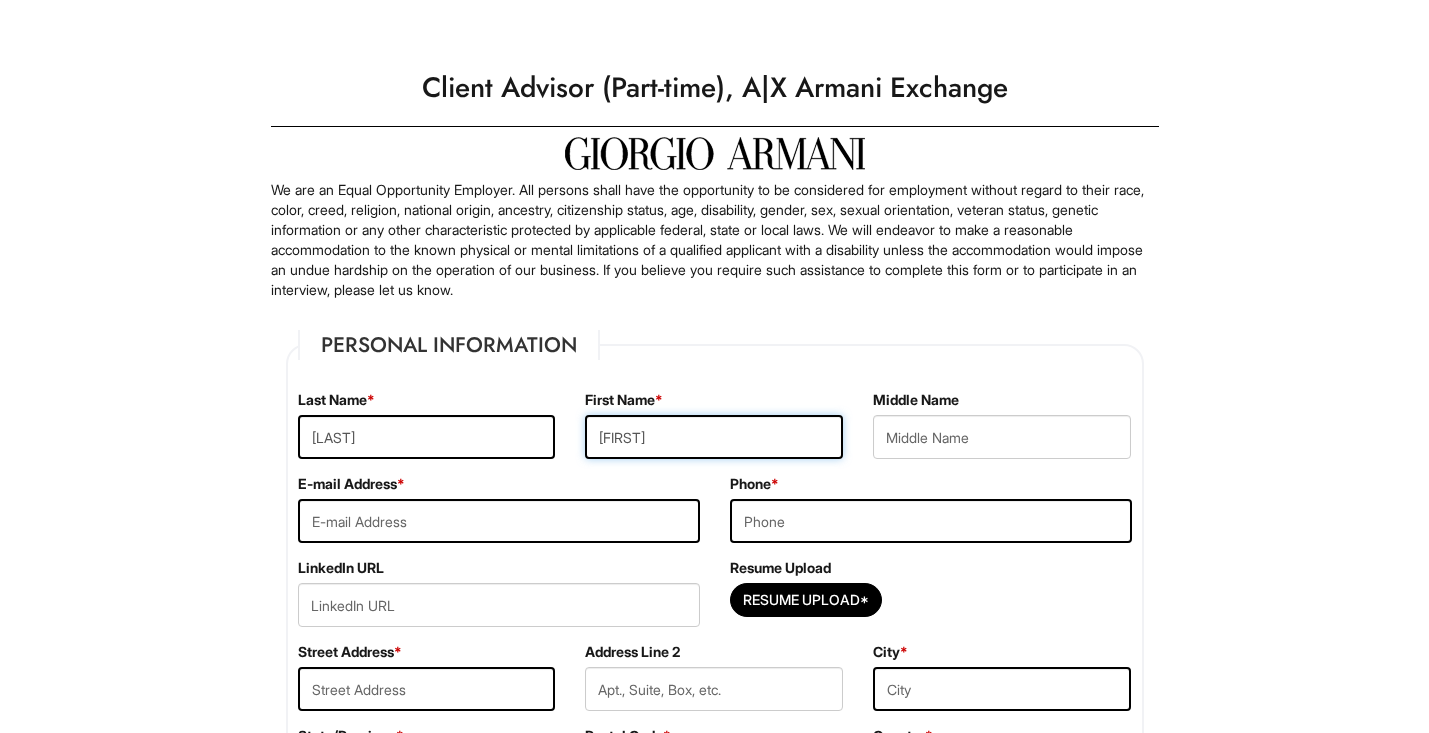 type on "Christopher" 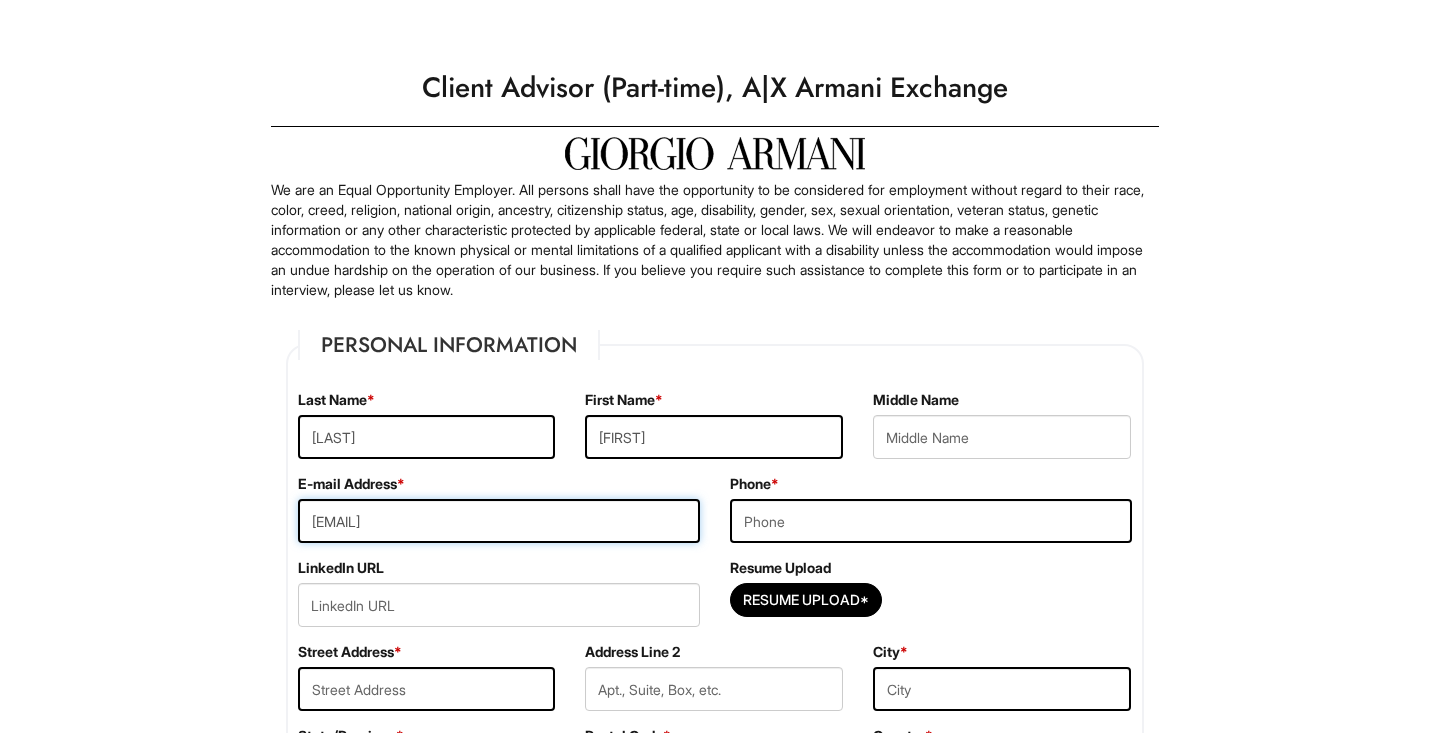 type on "chrisbensfield@gmail.com" 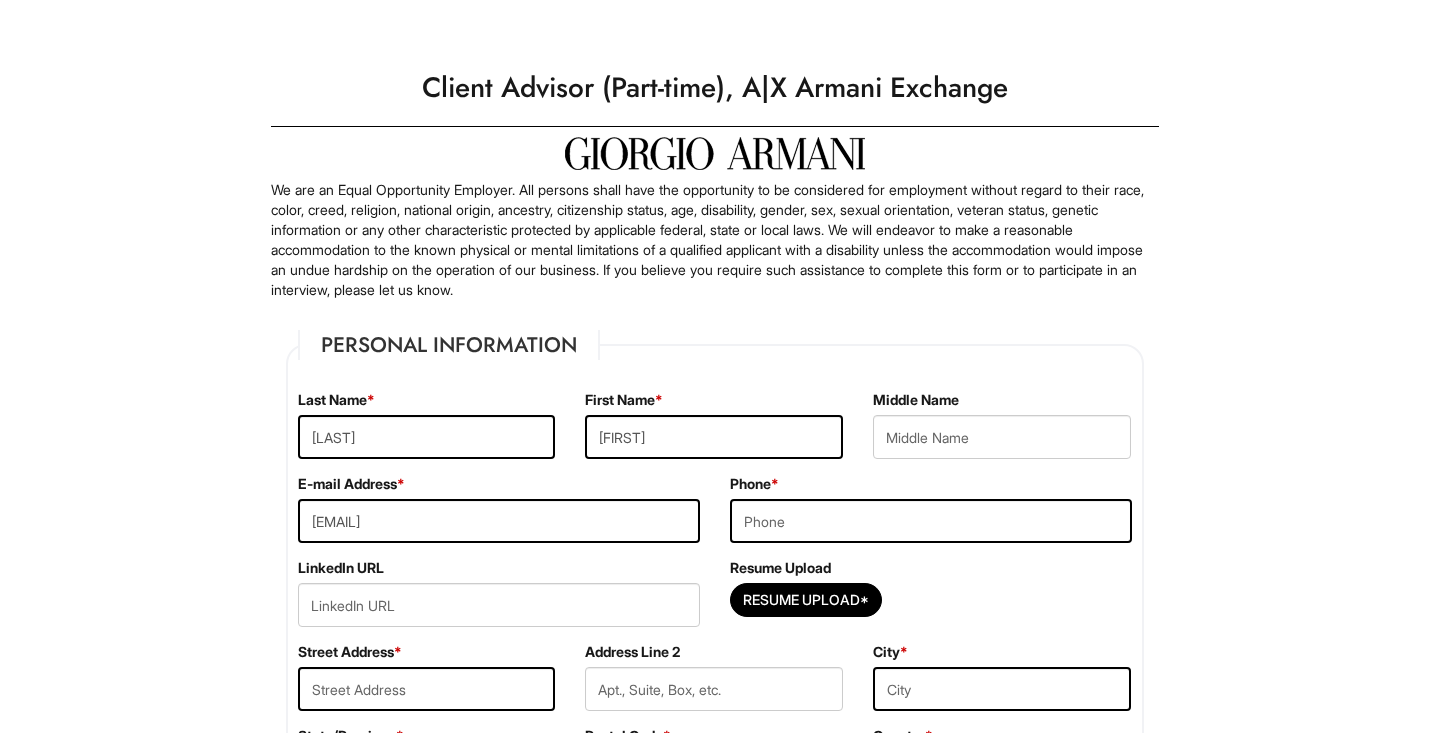 click on "Phone  *" at bounding box center (931, 516) 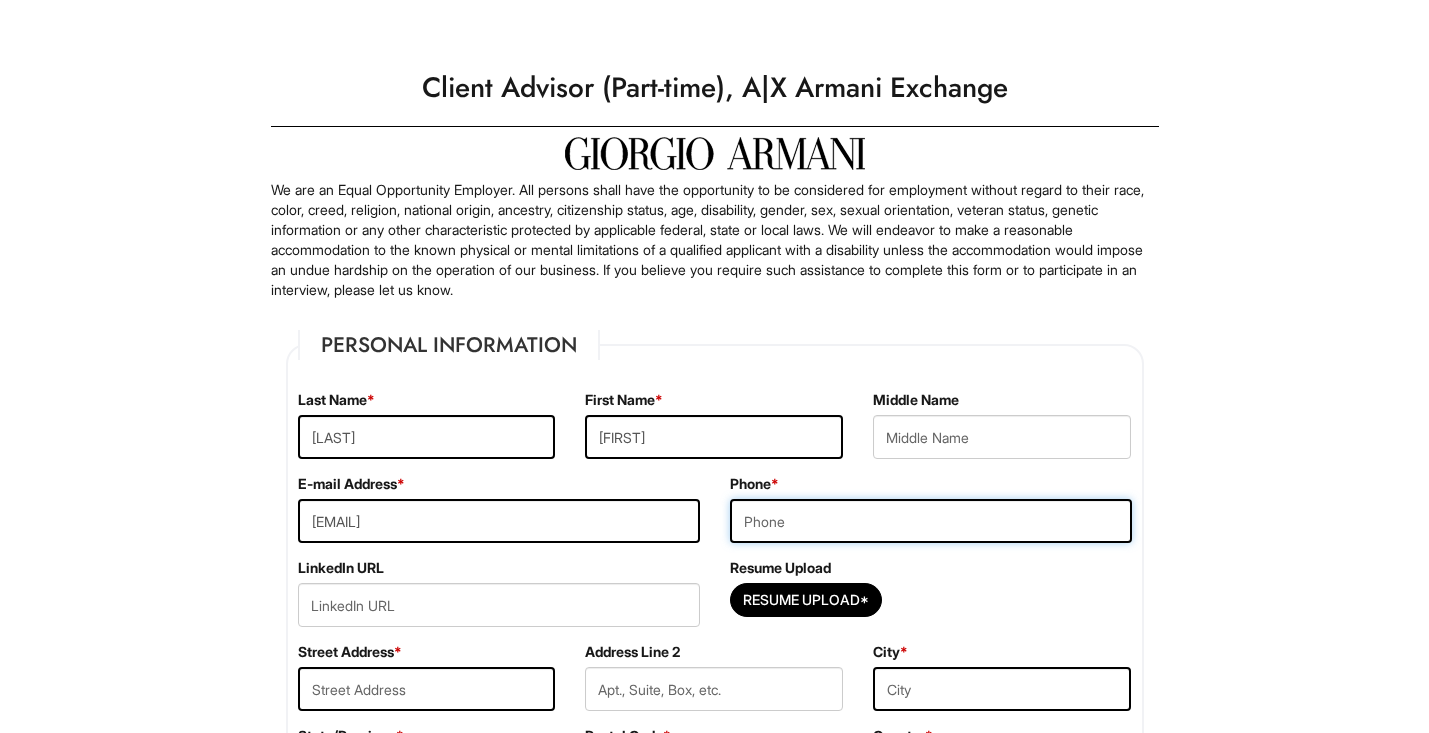 click at bounding box center [931, 521] 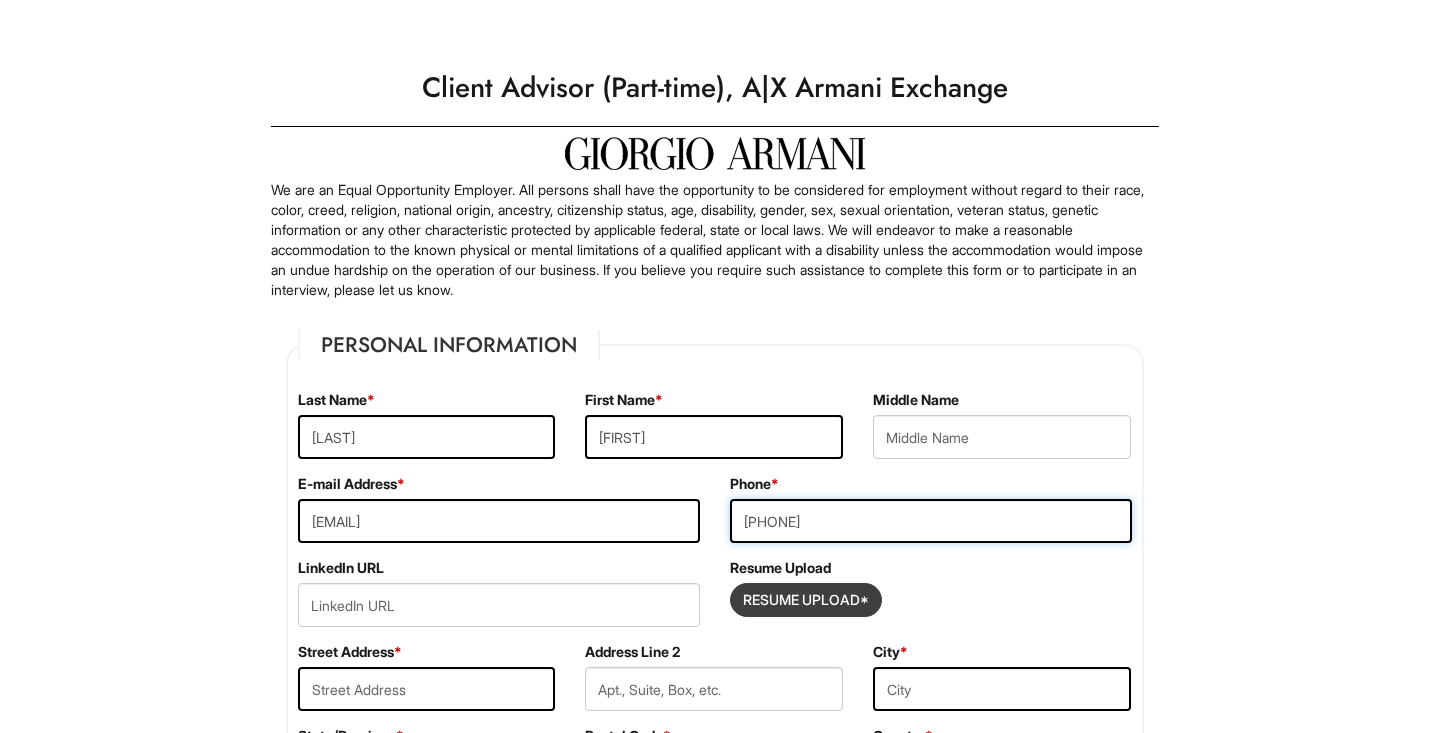 type on "4243866588" 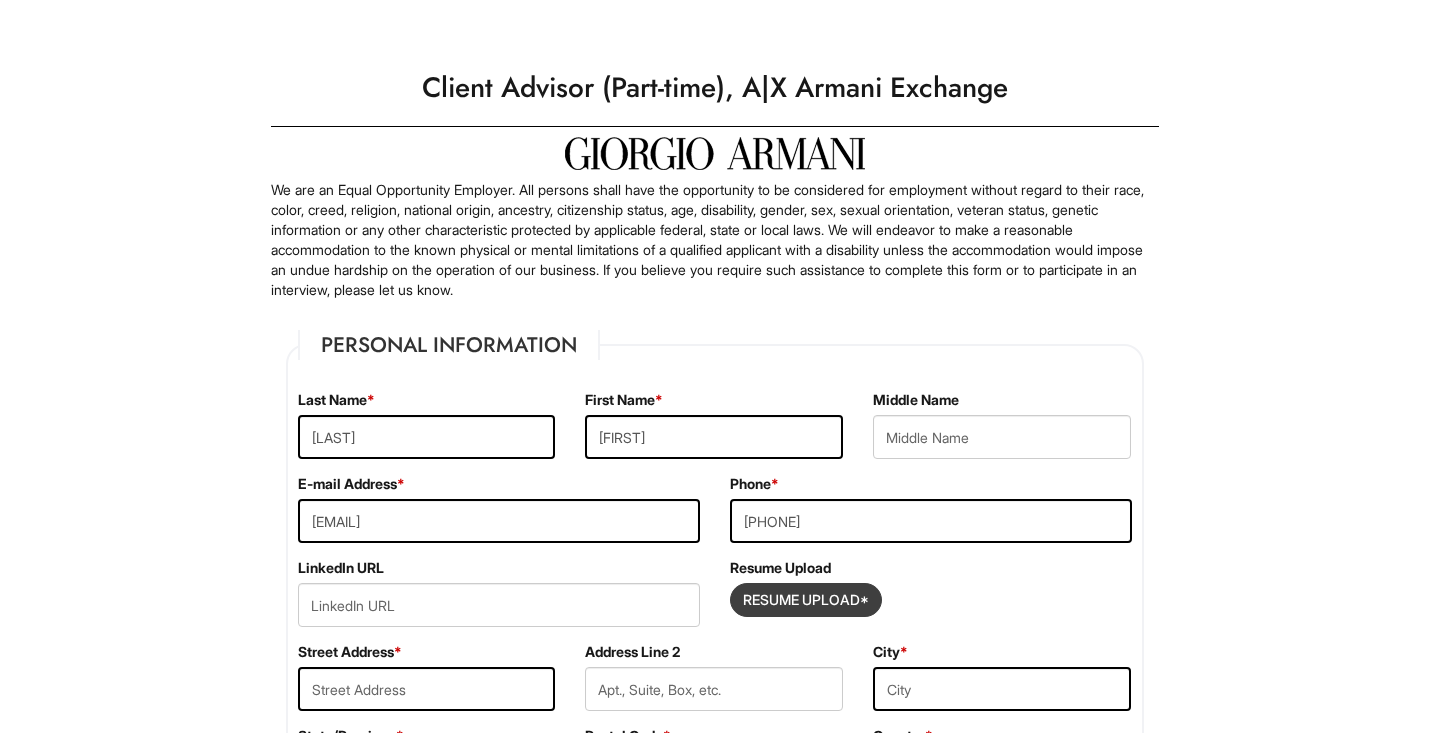 click at bounding box center (806, 600) 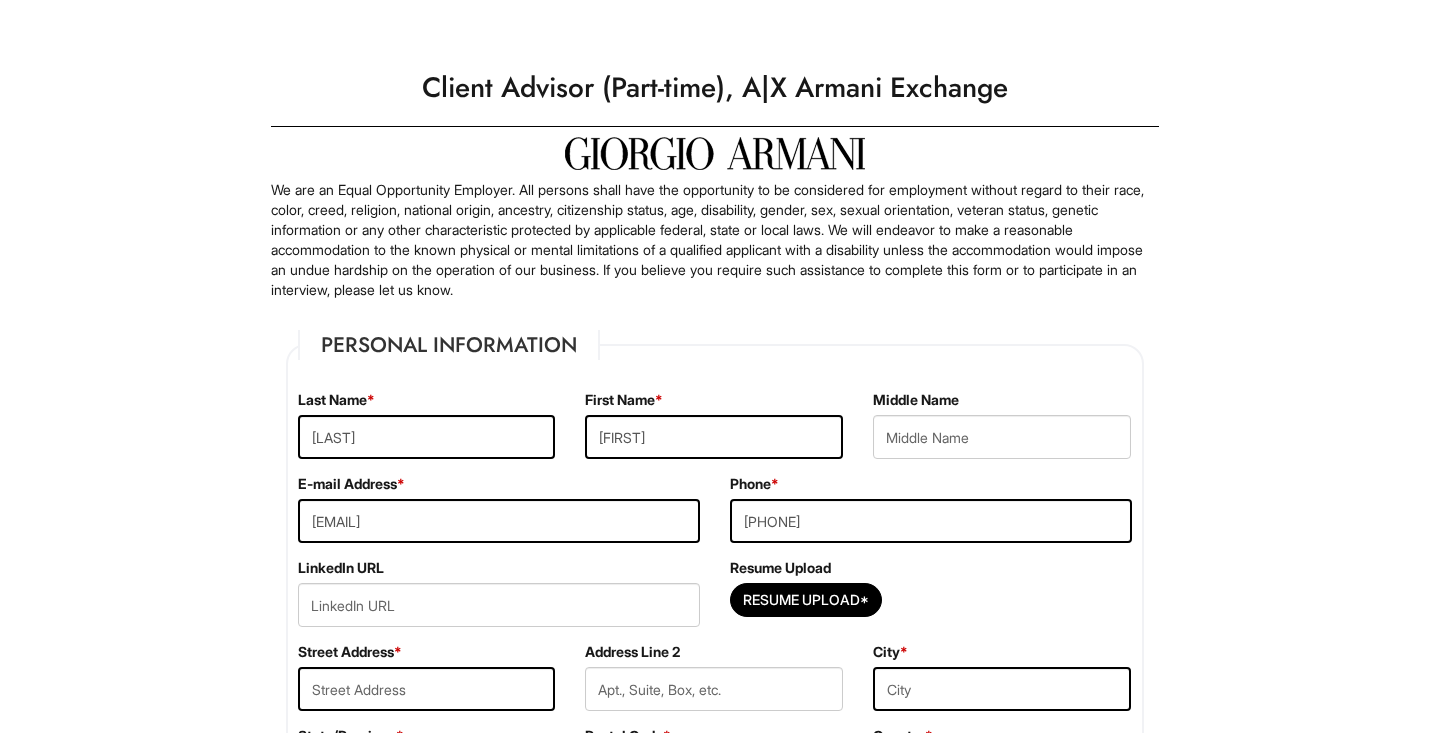 type on "C:\fakepath\Luxury Sales Resume-4.pdf" 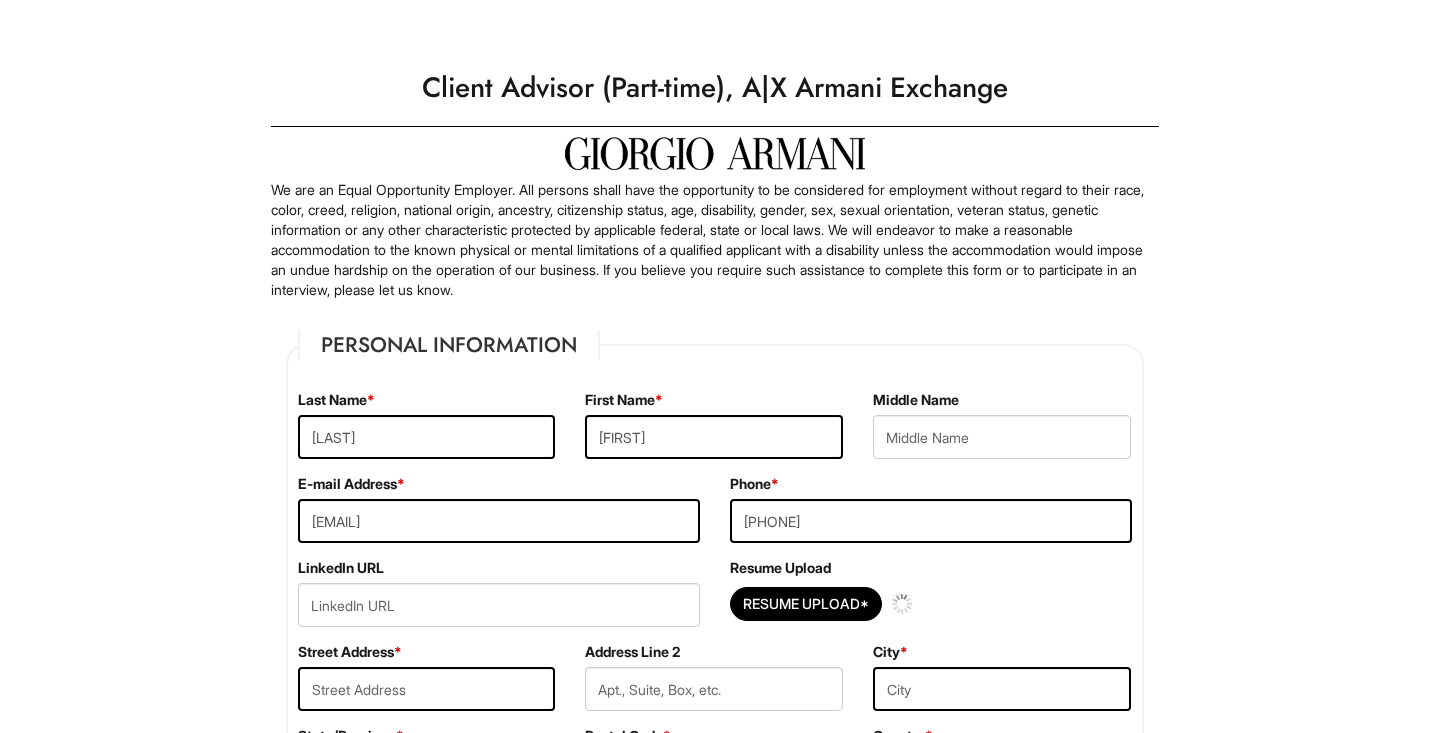 type 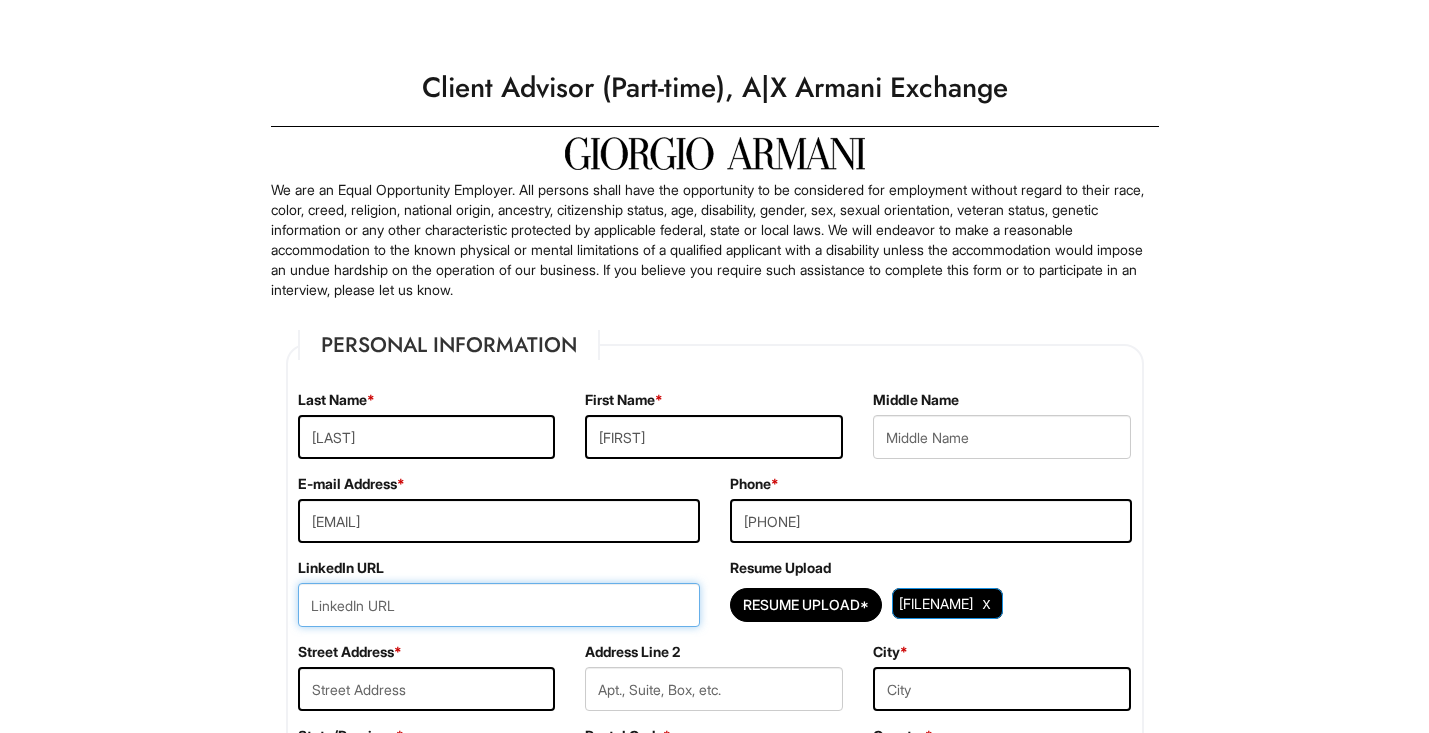 click at bounding box center [499, 605] 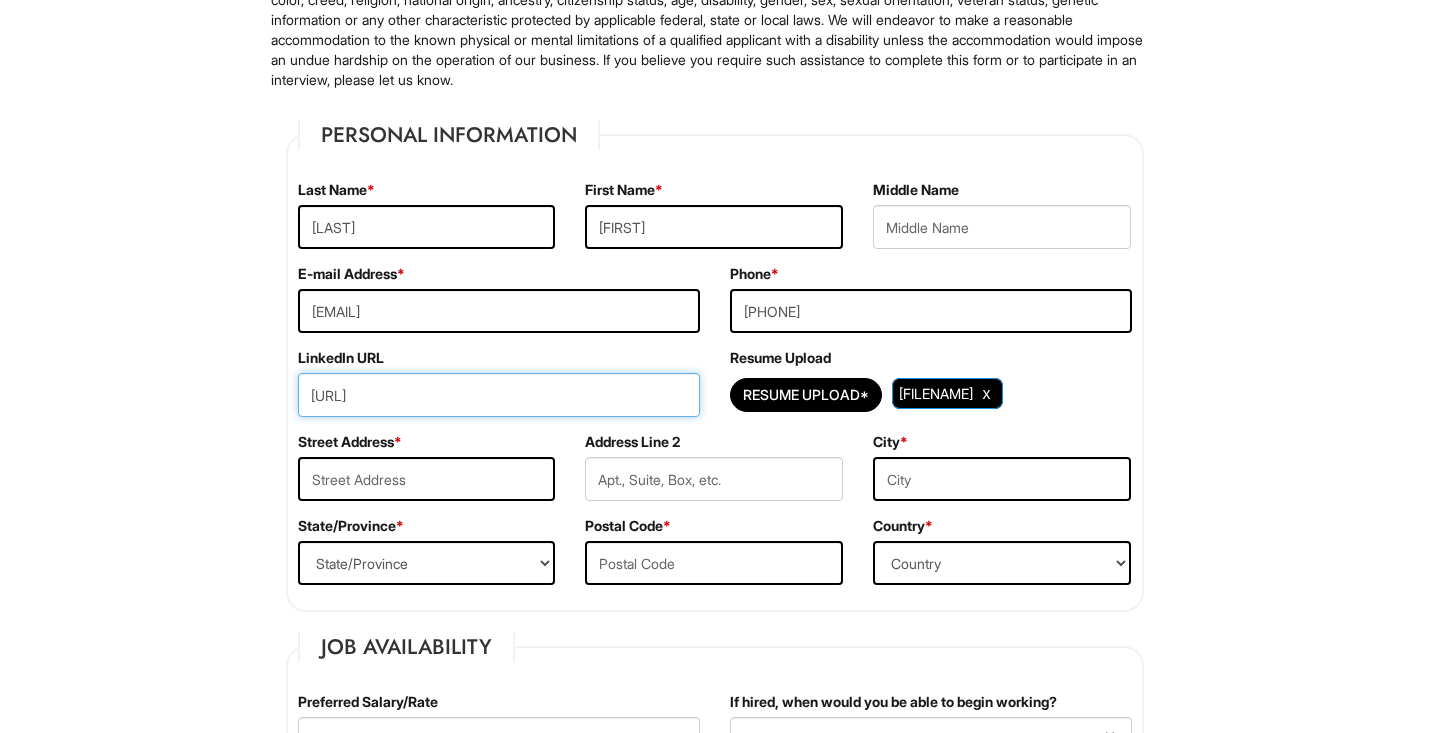 scroll, scrollTop: 212, scrollLeft: 0, axis: vertical 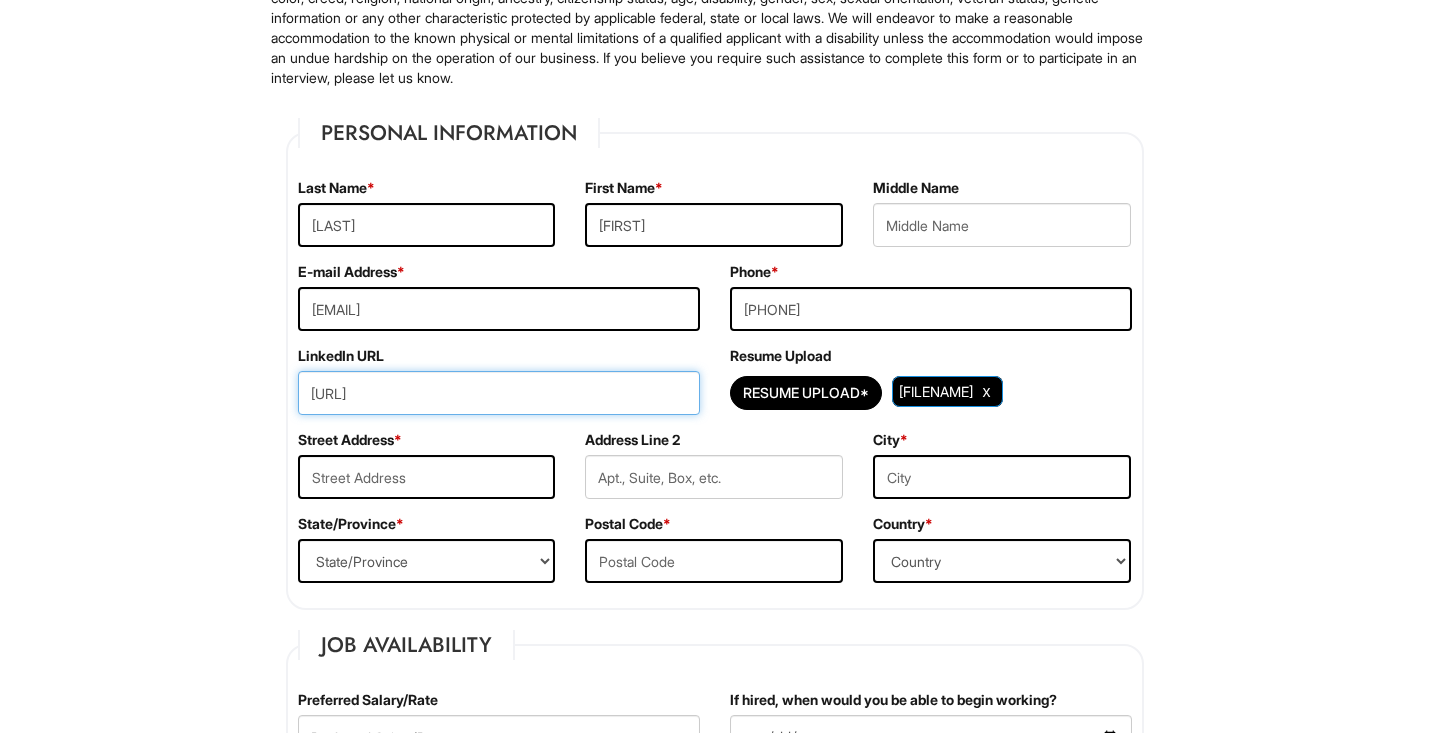 type on "https://www.linkedin.com/in/chrisbensfield/" 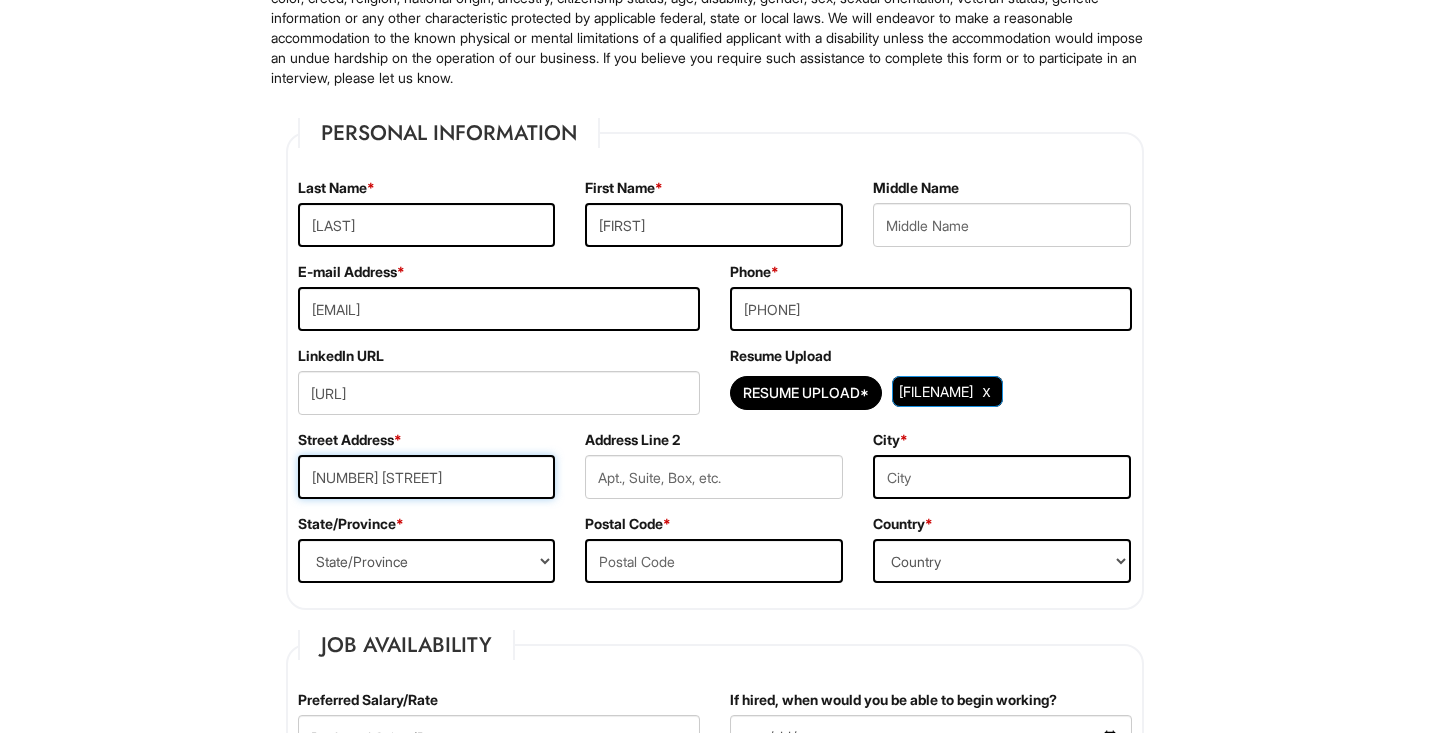 type on "632 1/2 N Spaulding Ave" 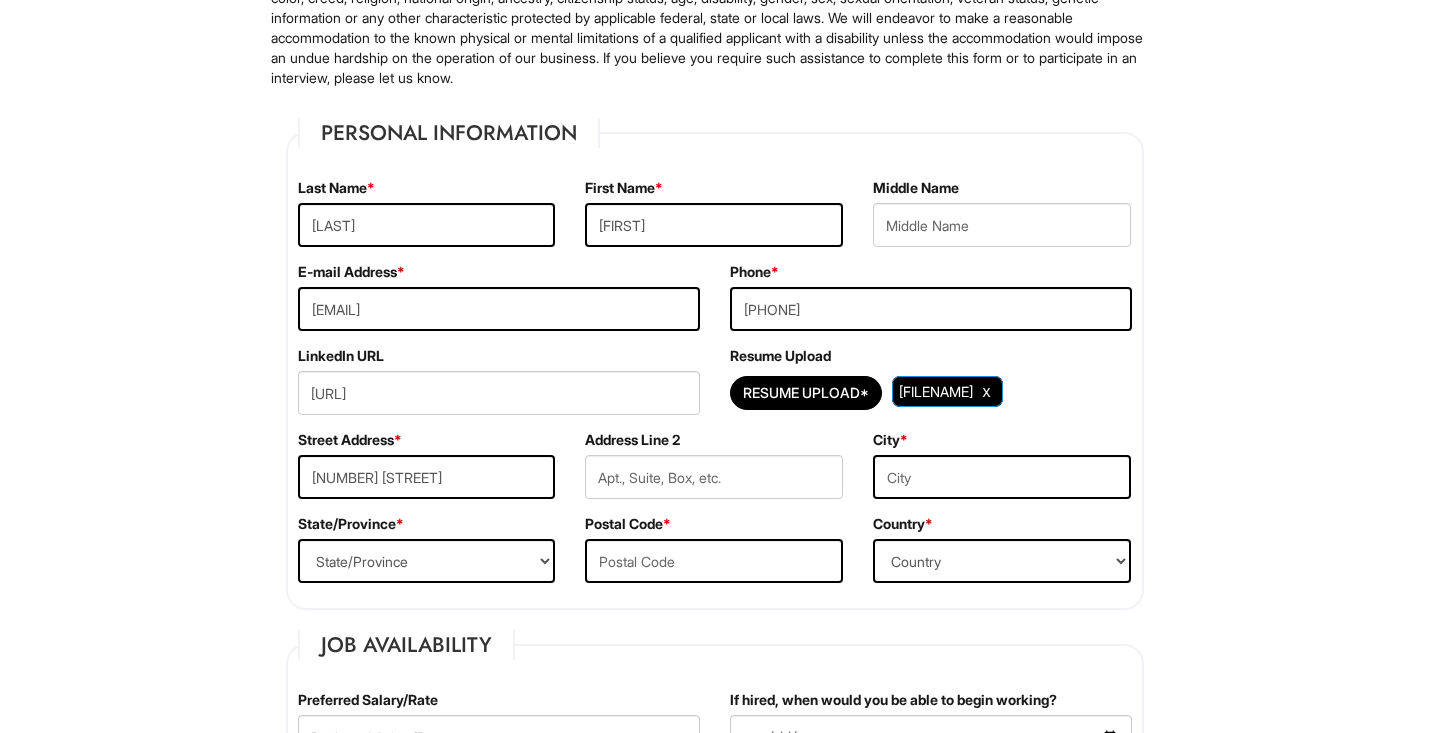 click on "City  *" at bounding box center [1002, 472] 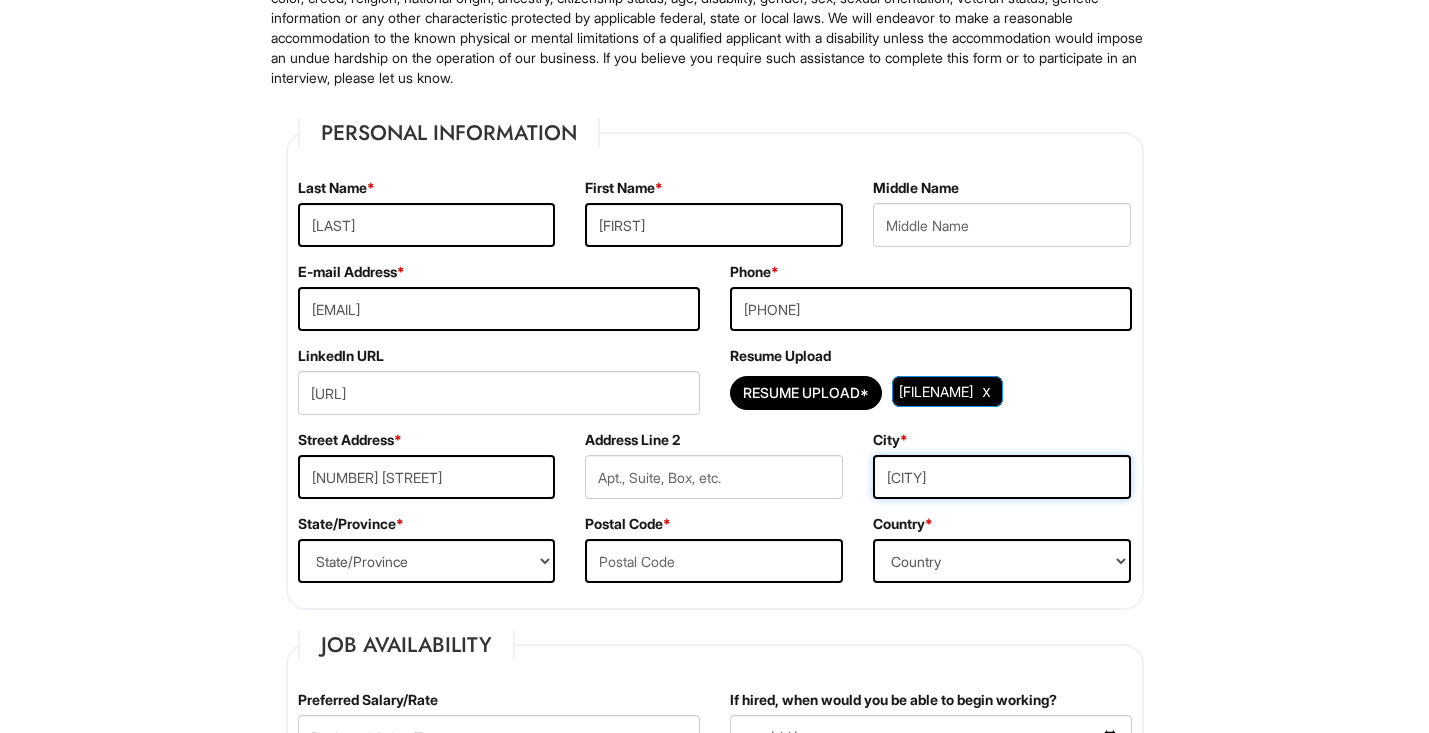 type on "Los Angeles" 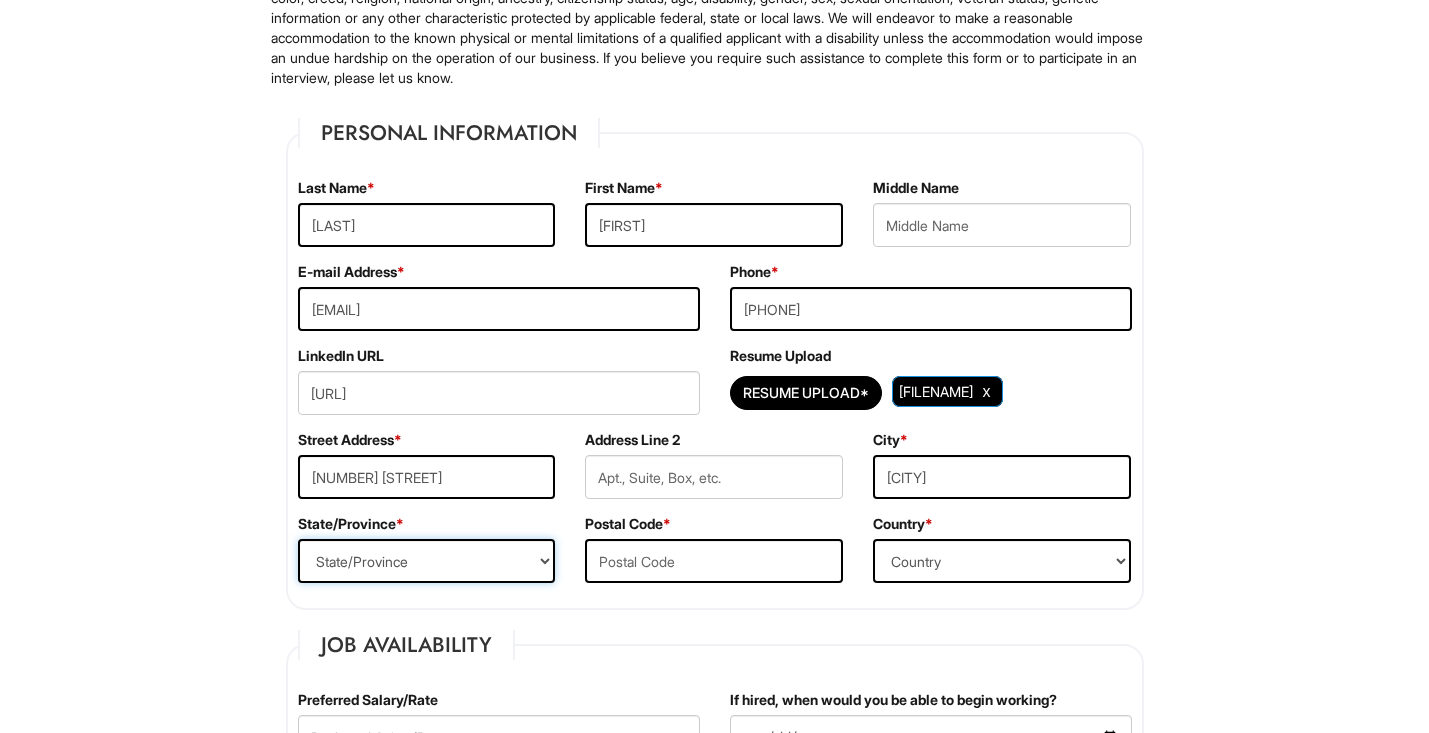 select on "CA" 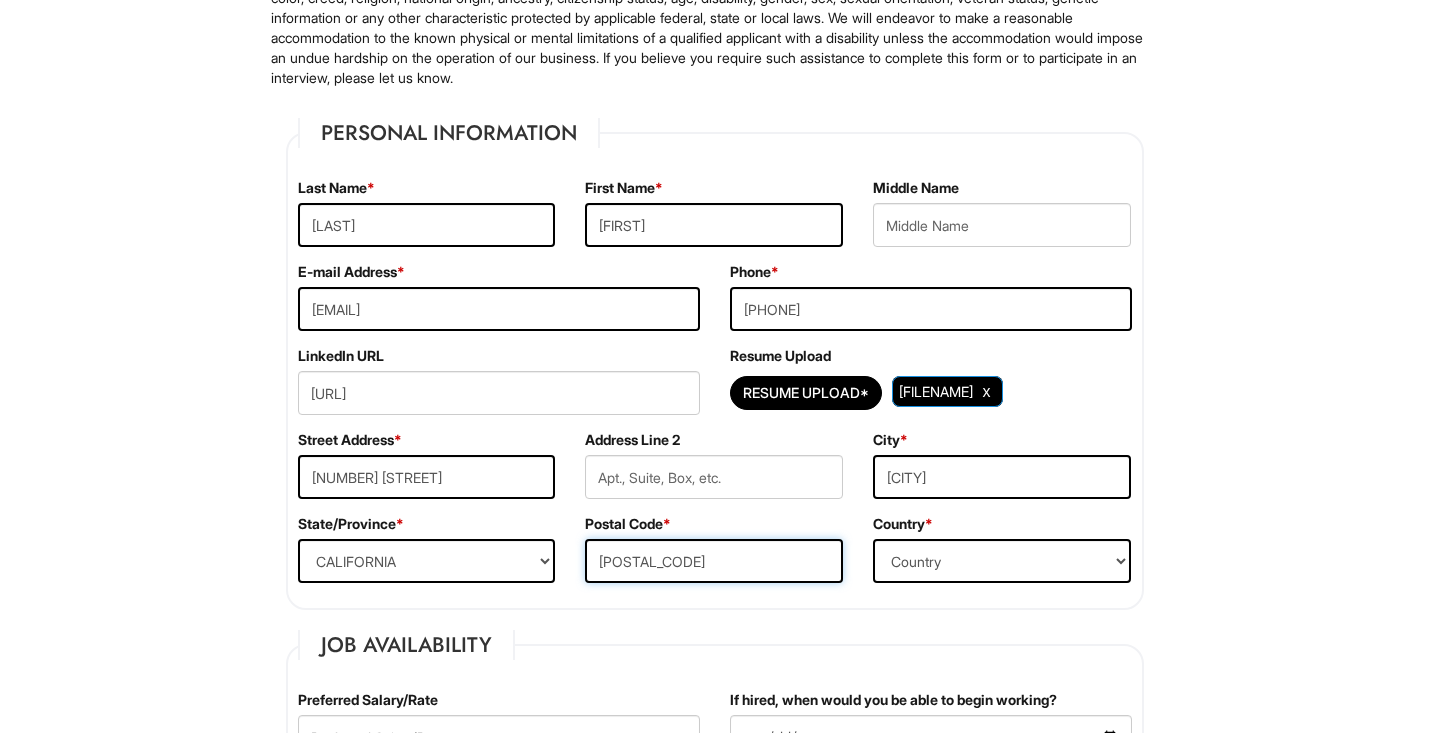 type on "90036" 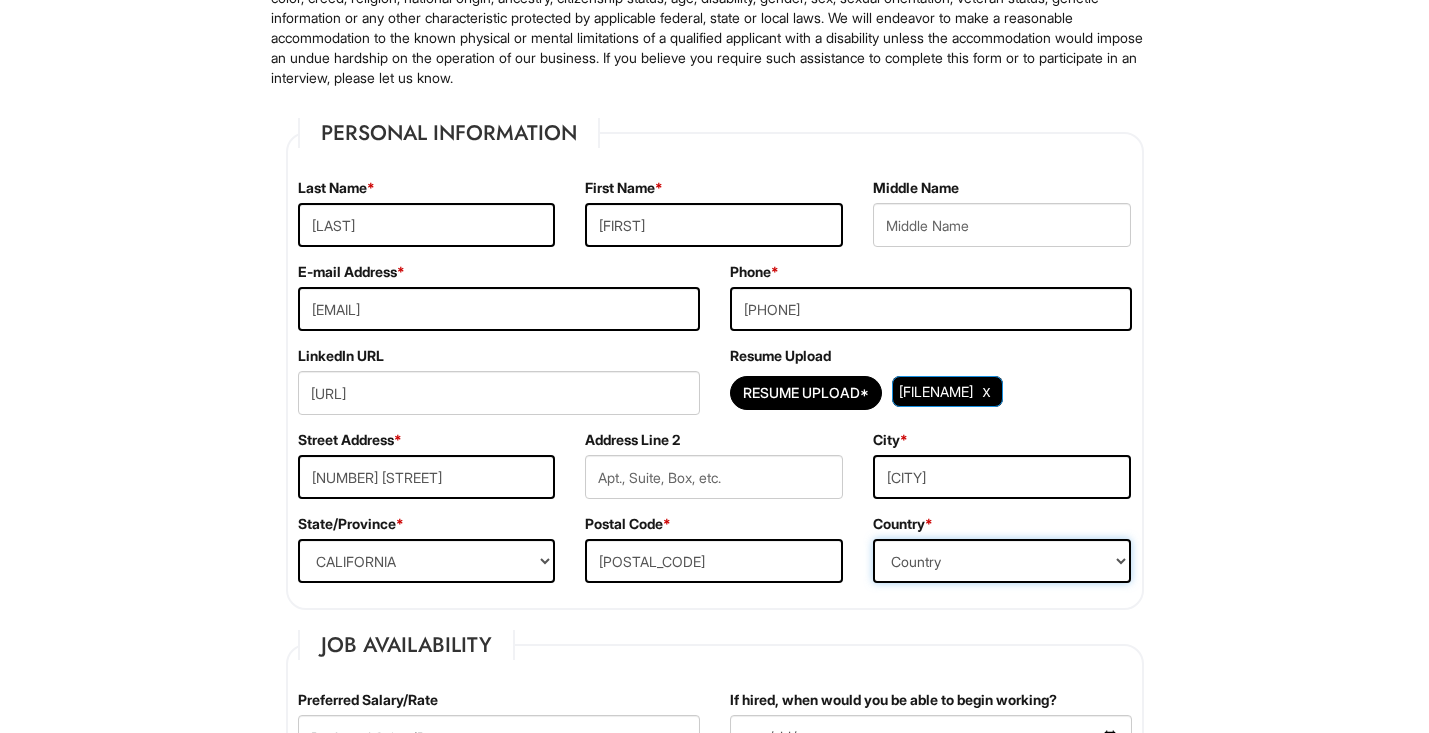 select on "United States of America" 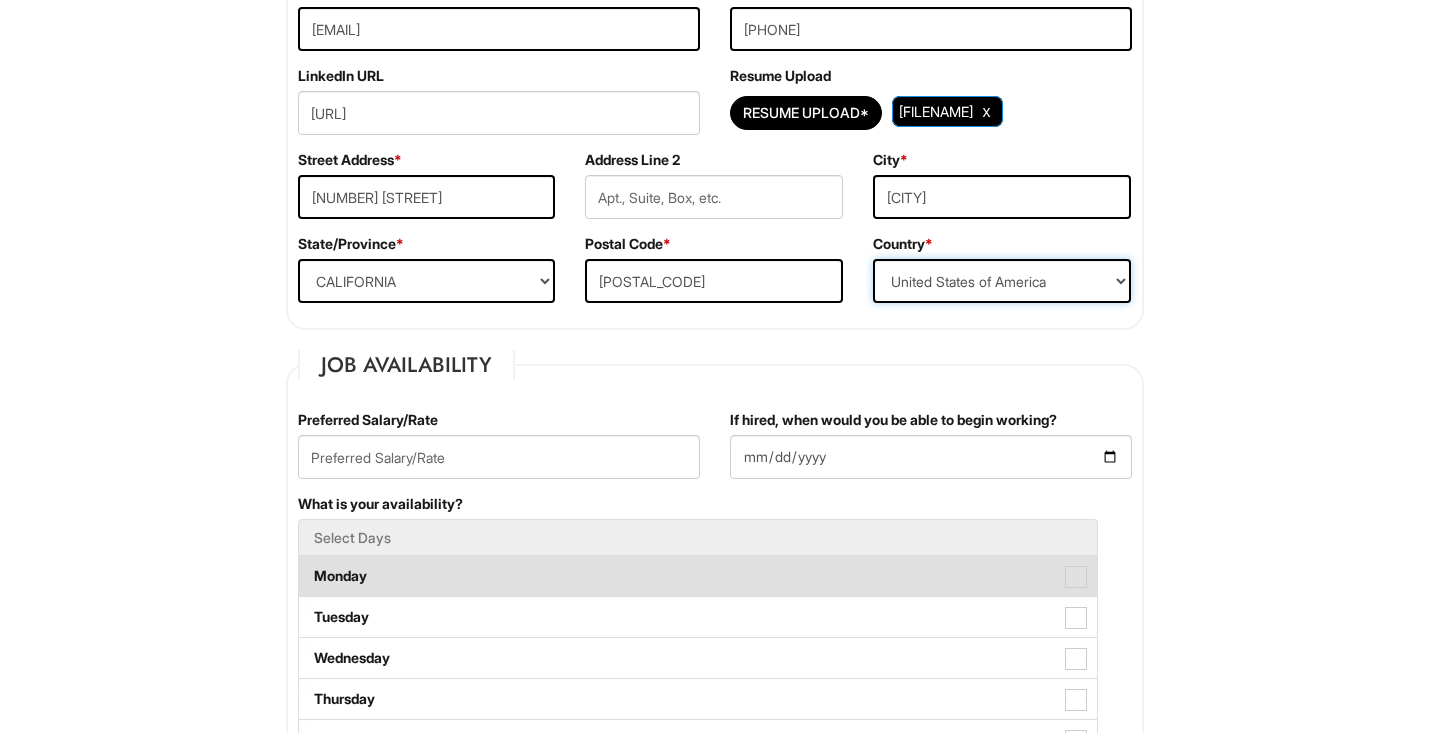 scroll, scrollTop: 493, scrollLeft: 0, axis: vertical 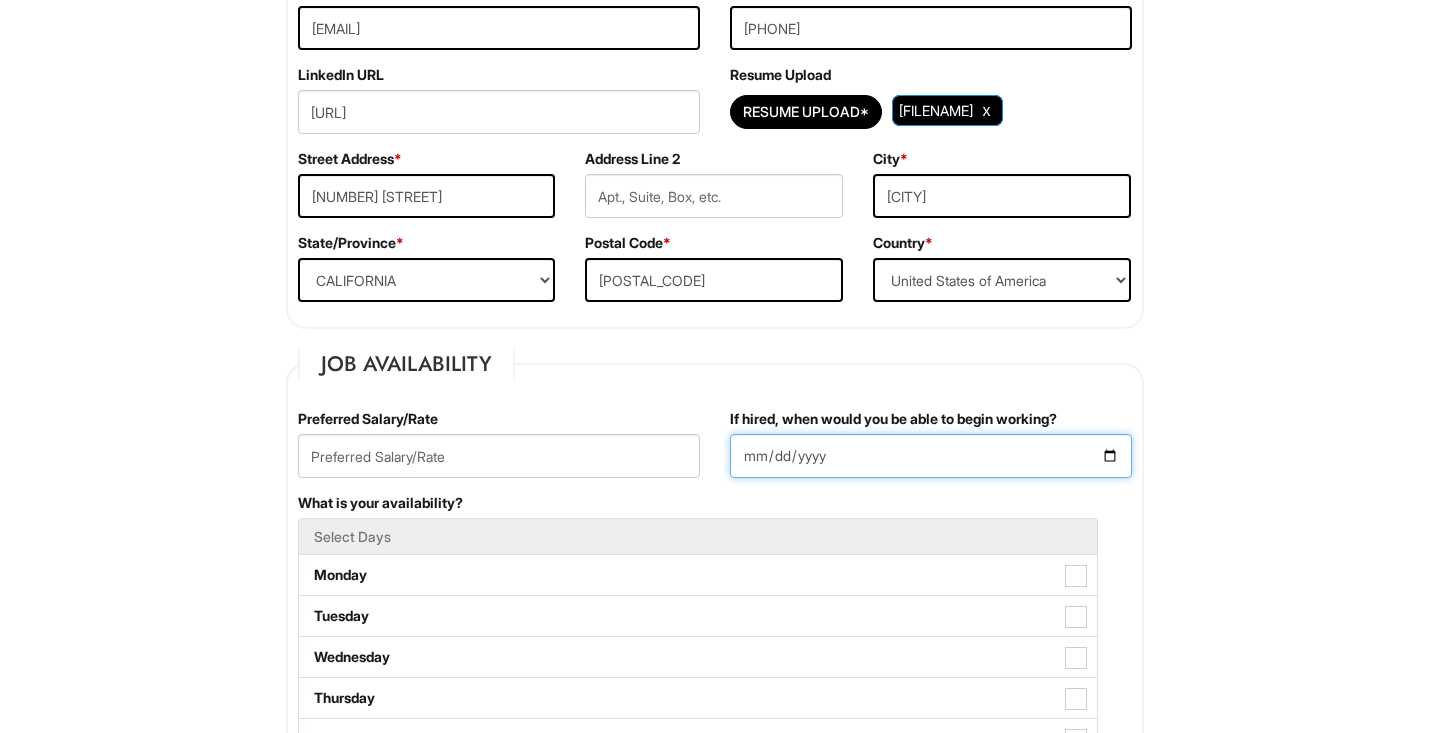 click on "If hired, when would you be able to begin working?" at bounding box center [931, 456] 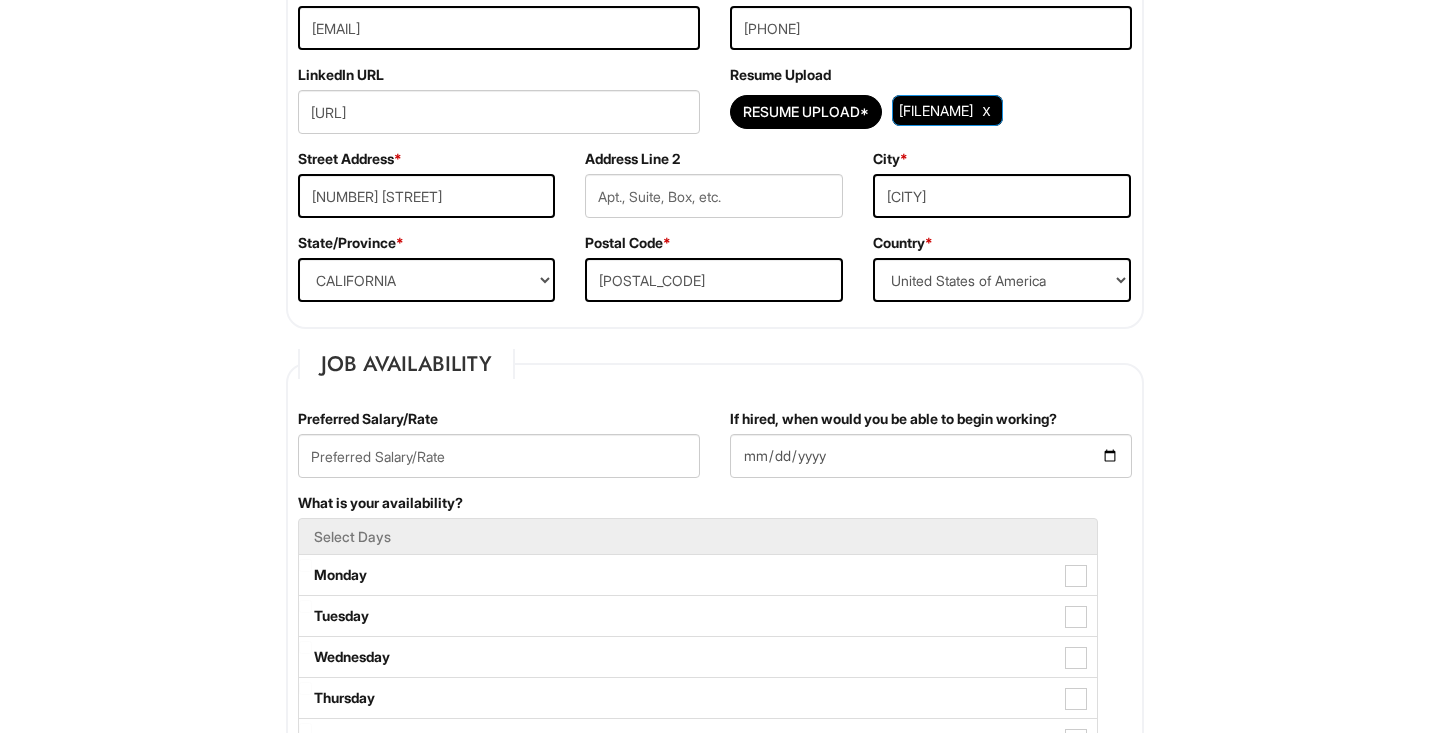 click on "Select Days" at bounding box center [698, 536] 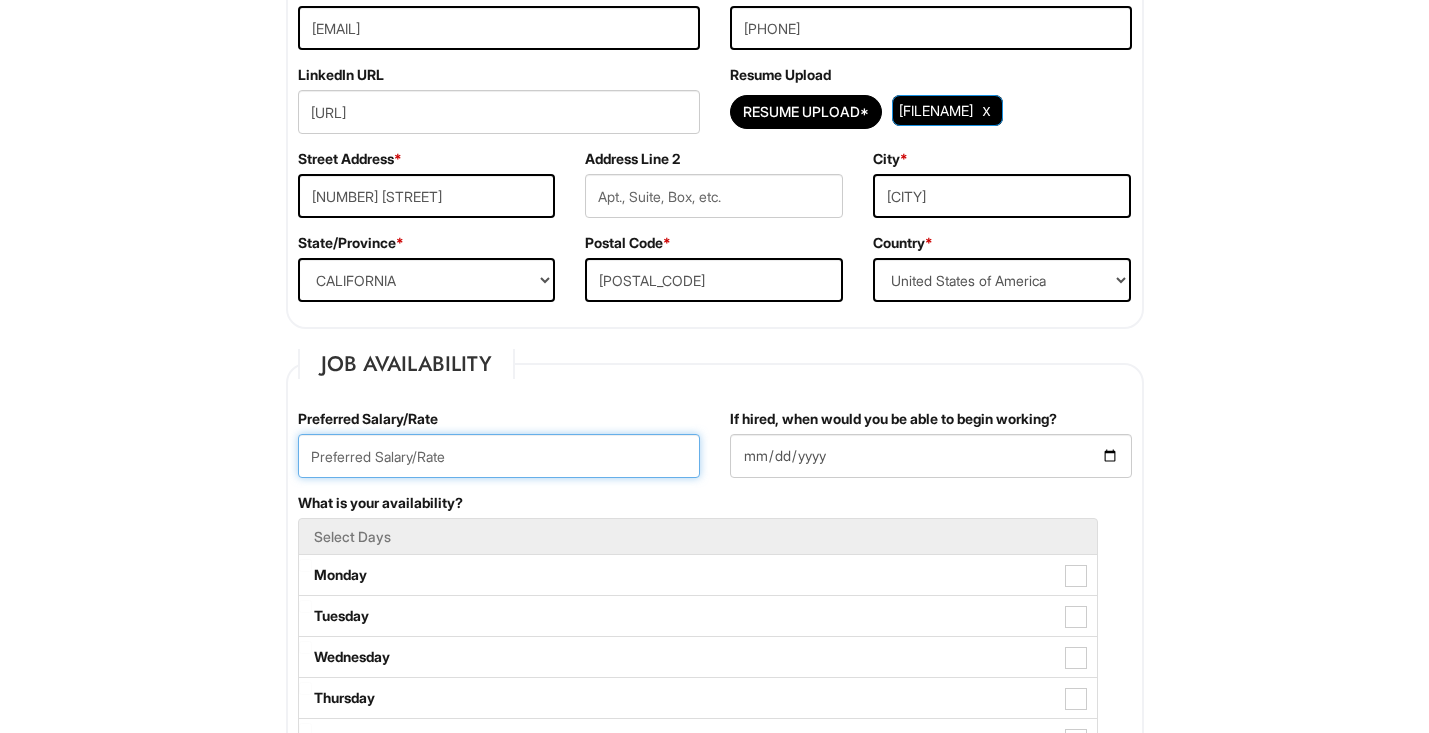 click at bounding box center [499, 456] 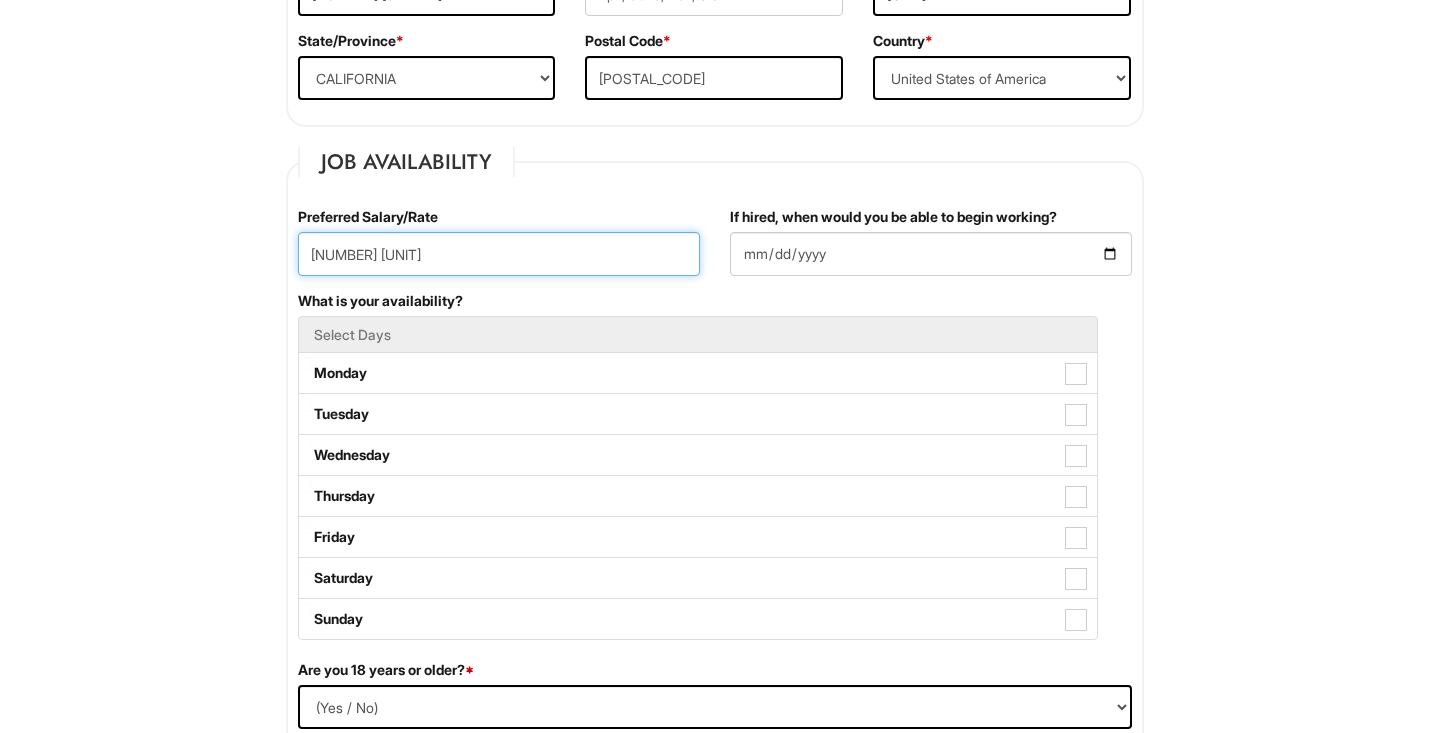 scroll, scrollTop: 700, scrollLeft: 0, axis: vertical 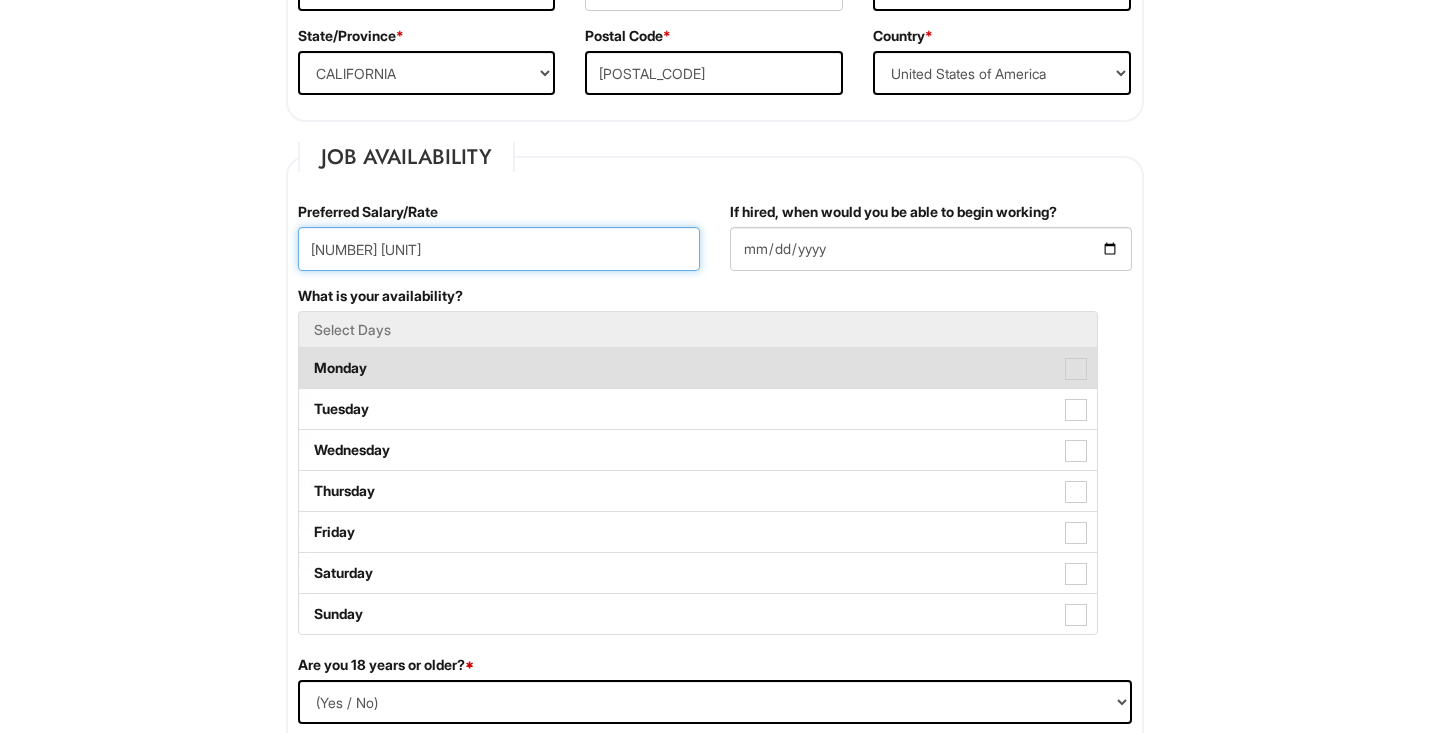 type on "27 per hour" 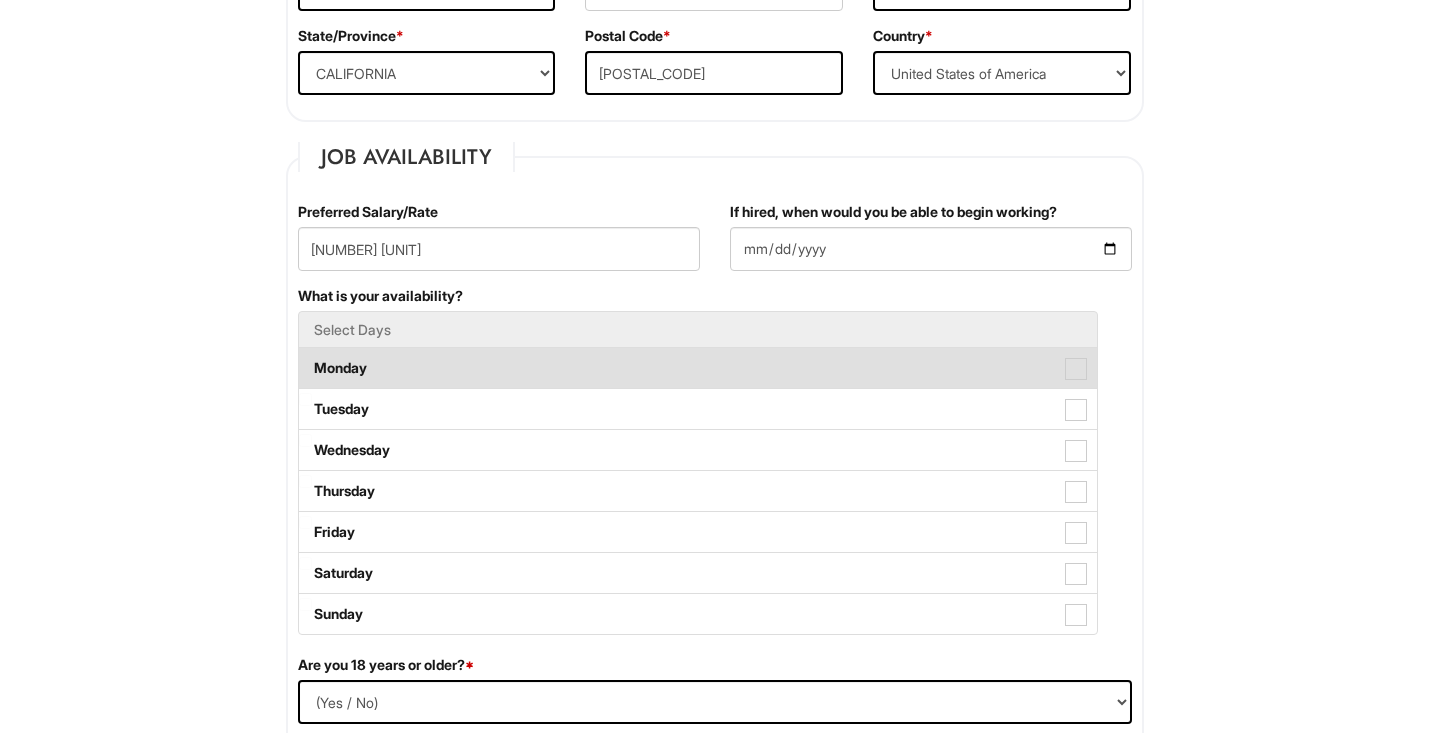 click at bounding box center [1076, 369] 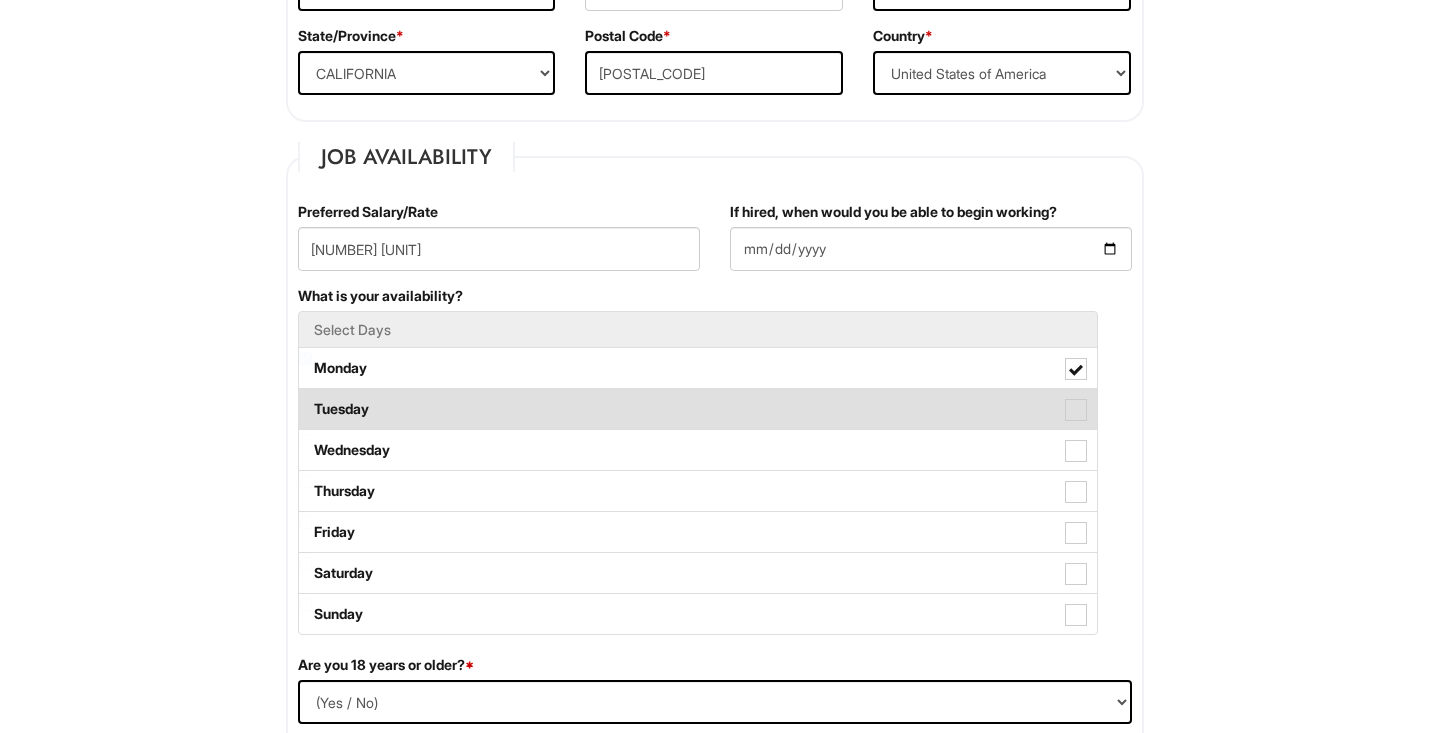 click at bounding box center (1076, 410) 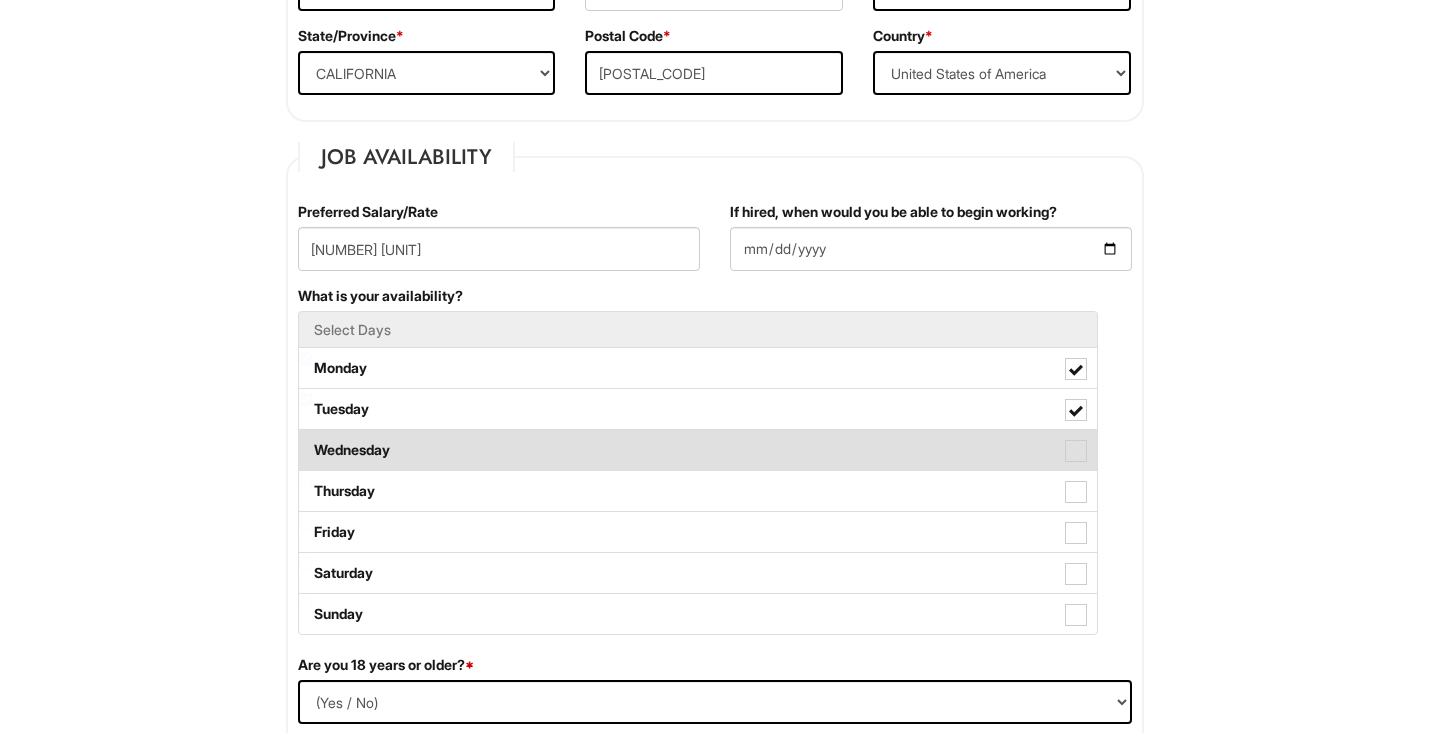click at bounding box center [1076, 451] 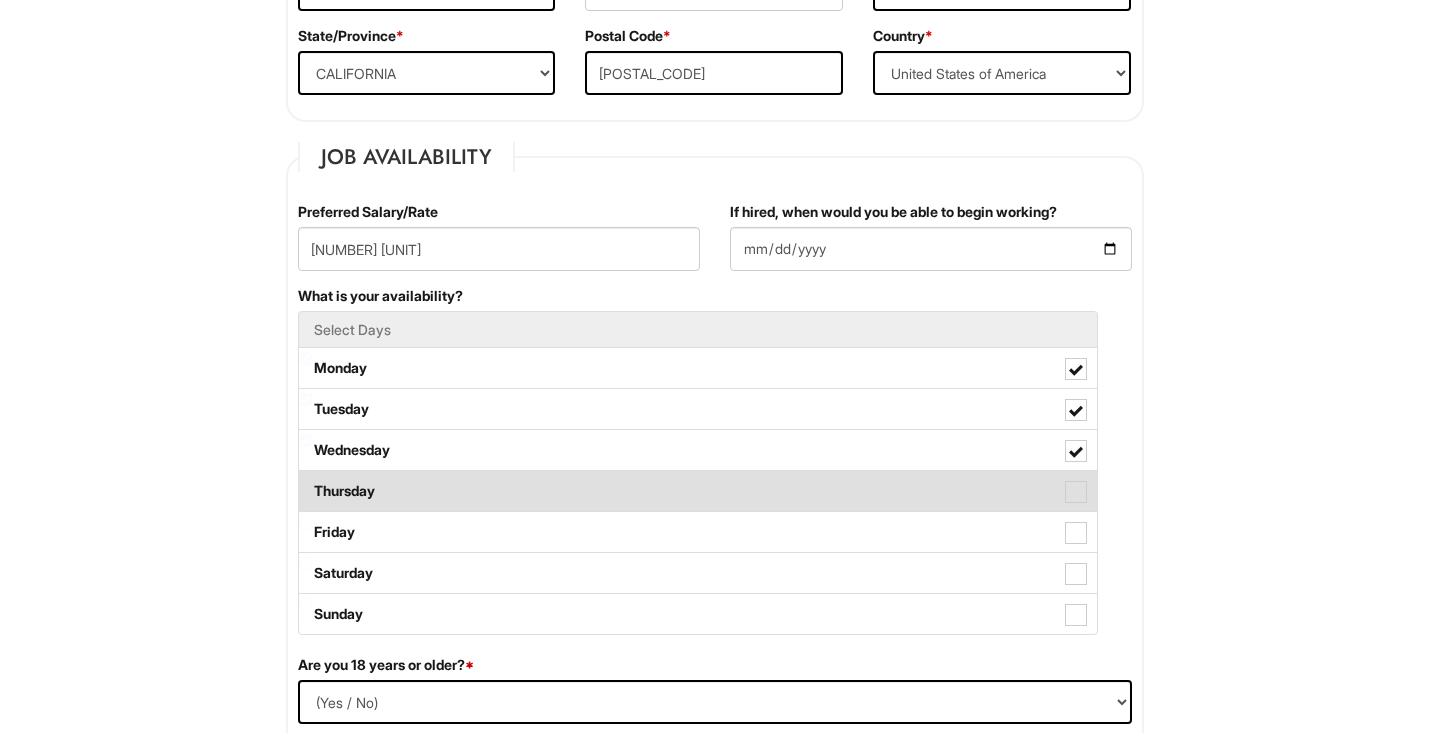 click on "Thursday" at bounding box center (698, 491) 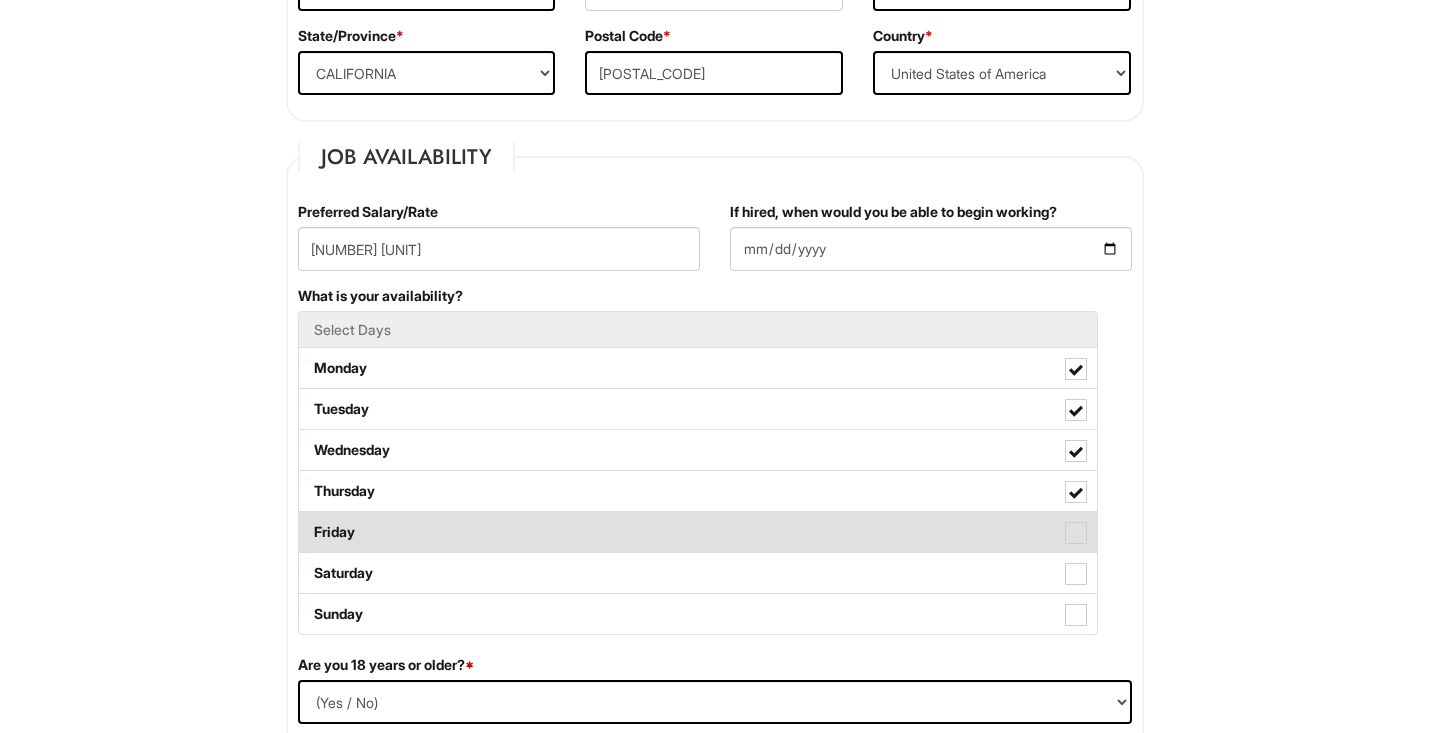 click at bounding box center [1076, 533] 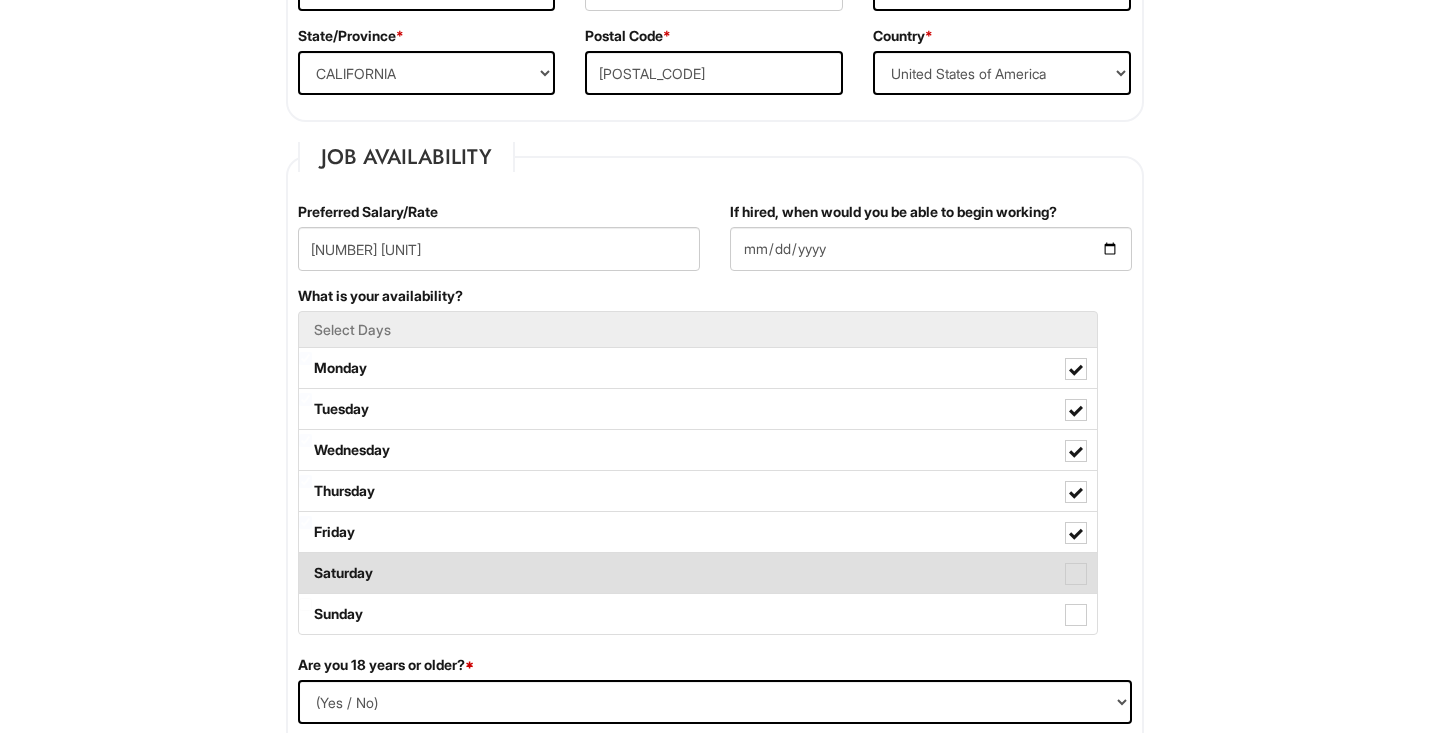 click at bounding box center [1076, 574] 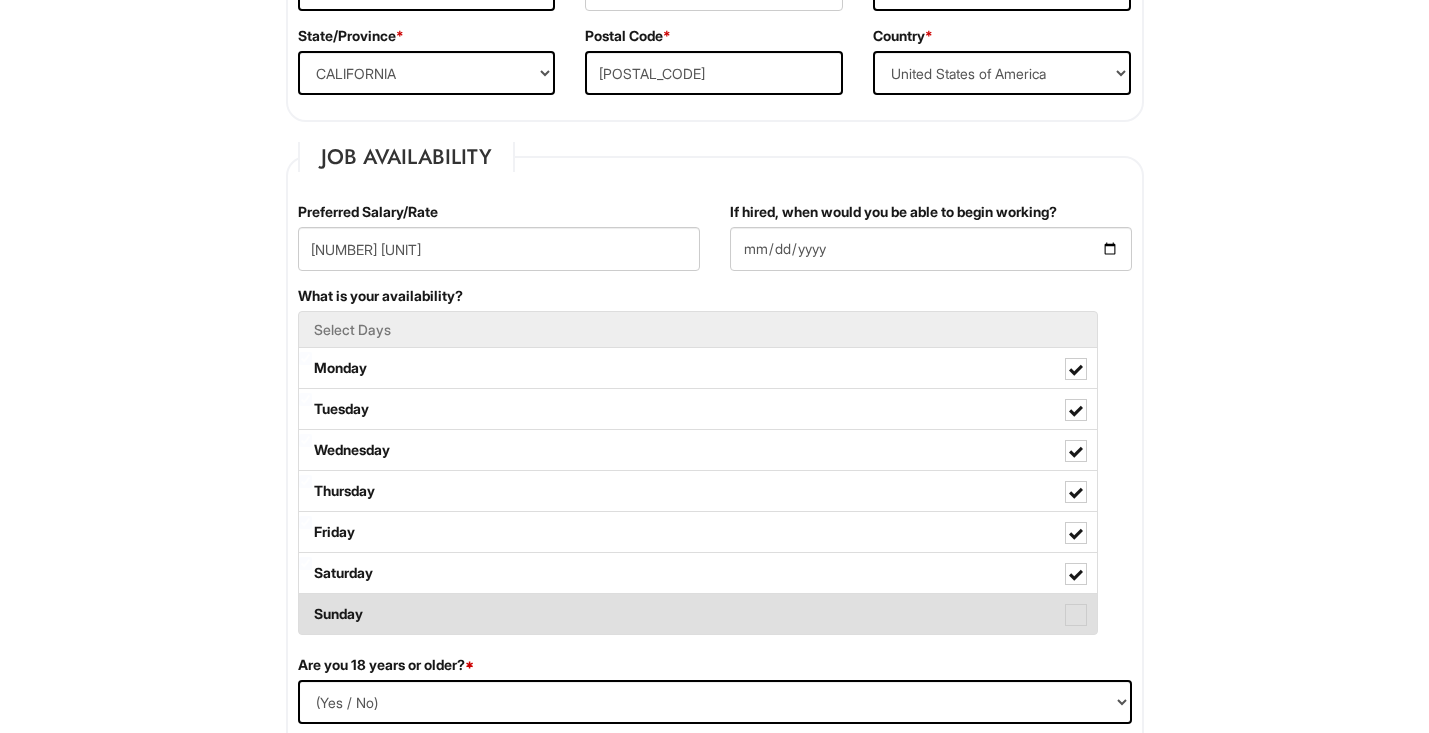 click at bounding box center [1076, 615] 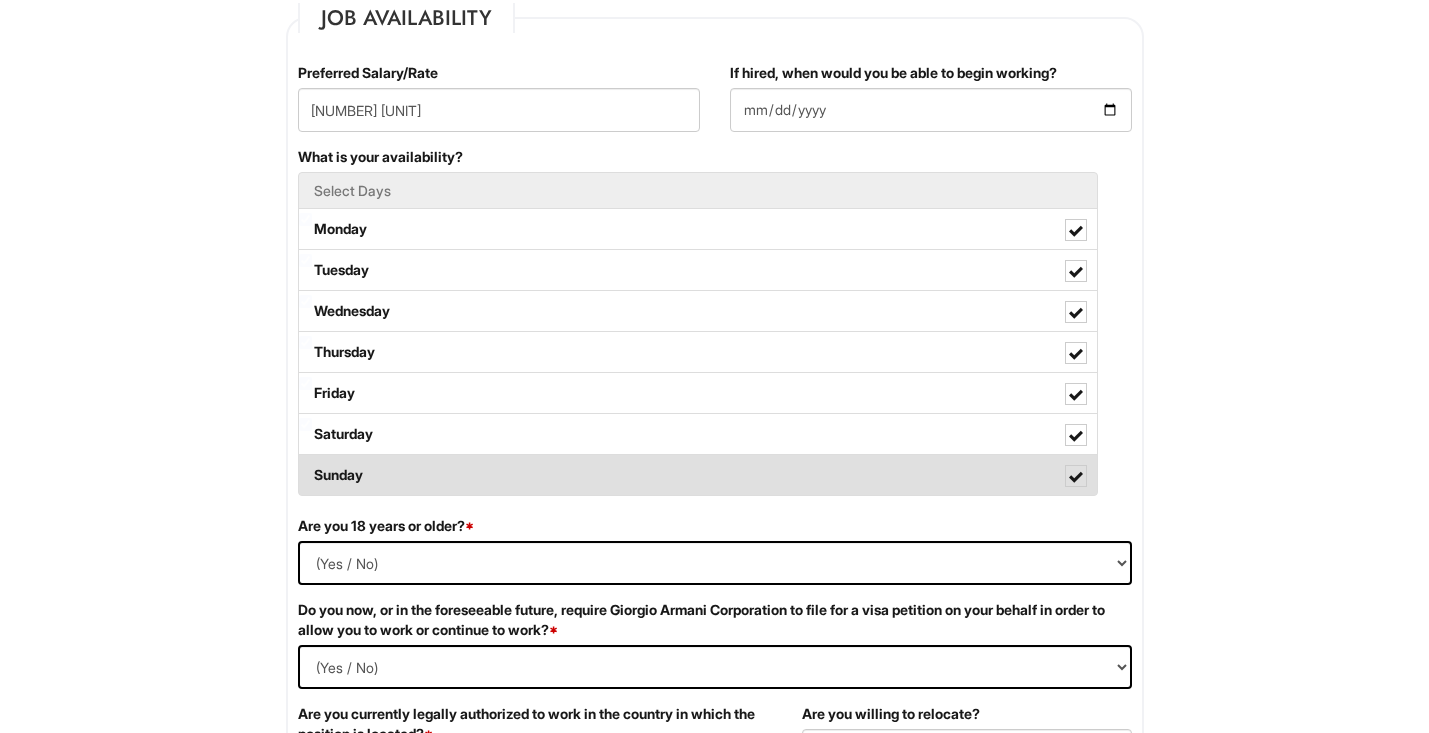 scroll, scrollTop: 874, scrollLeft: 0, axis: vertical 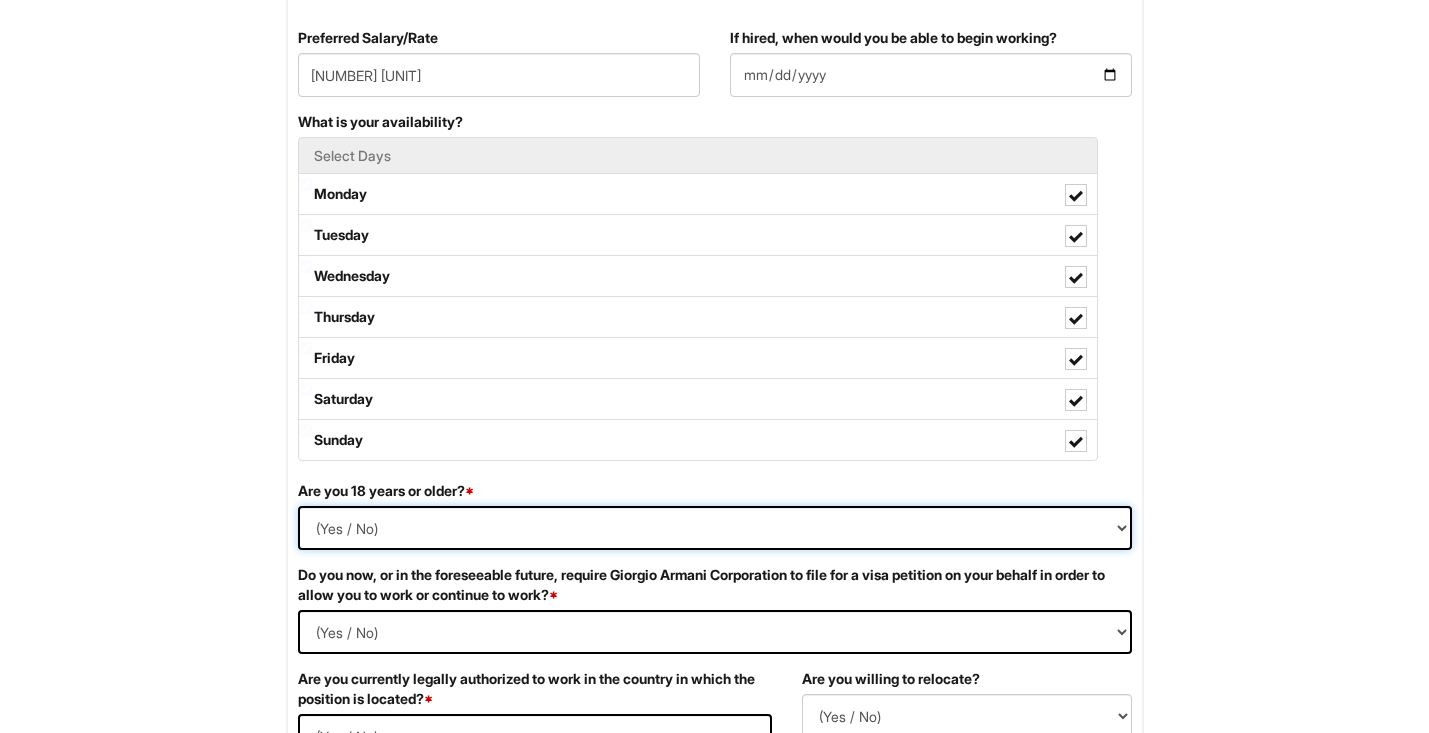 select on "Yes" 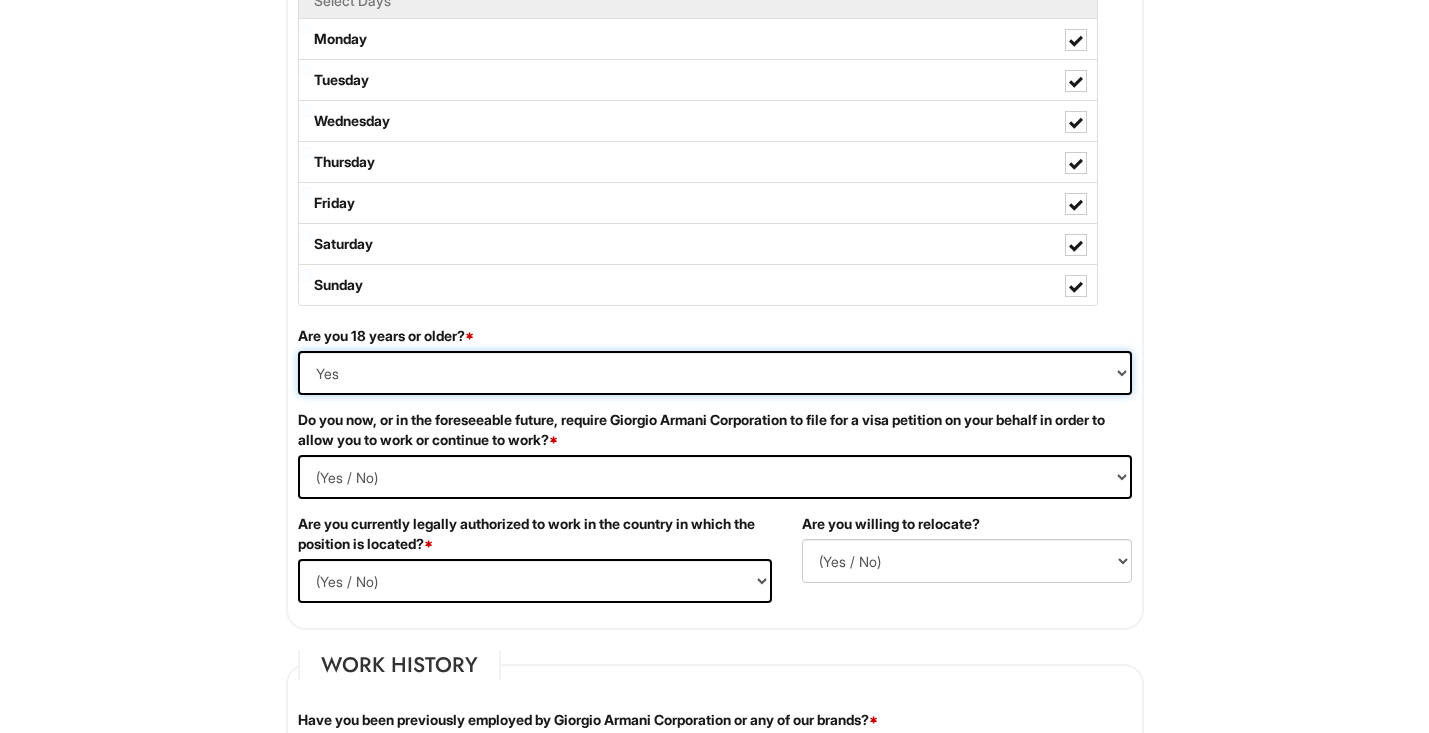 scroll, scrollTop: 1044, scrollLeft: 0, axis: vertical 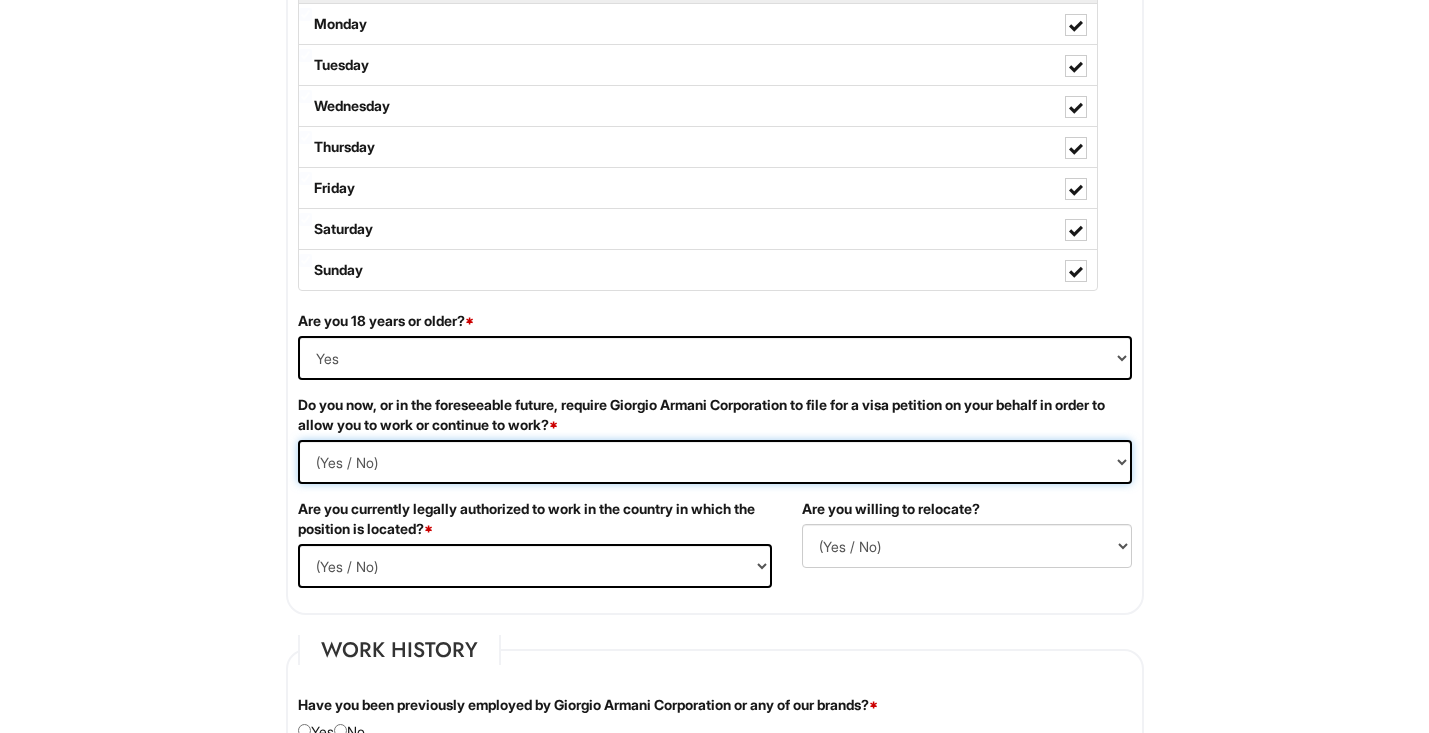 select on "No" 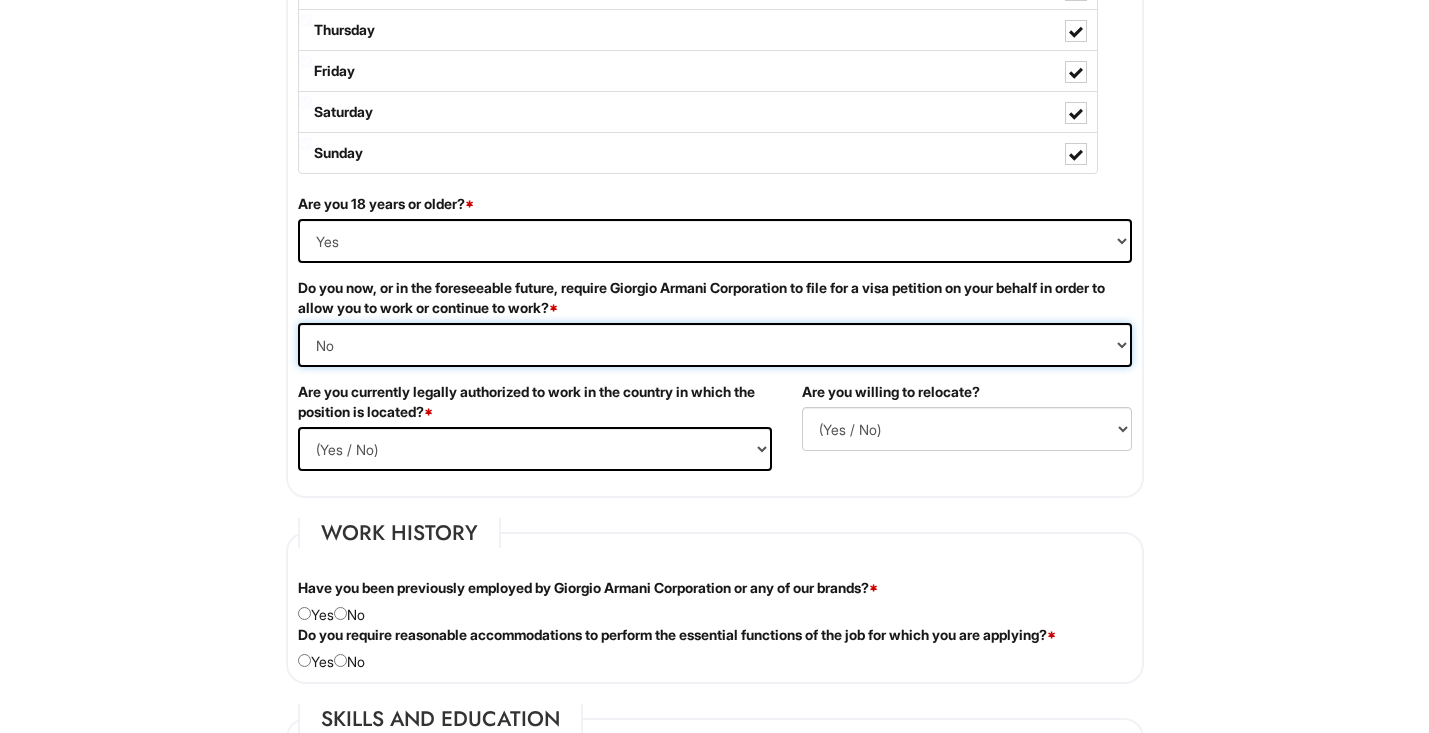 scroll, scrollTop: 1164, scrollLeft: 0, axis: vertical 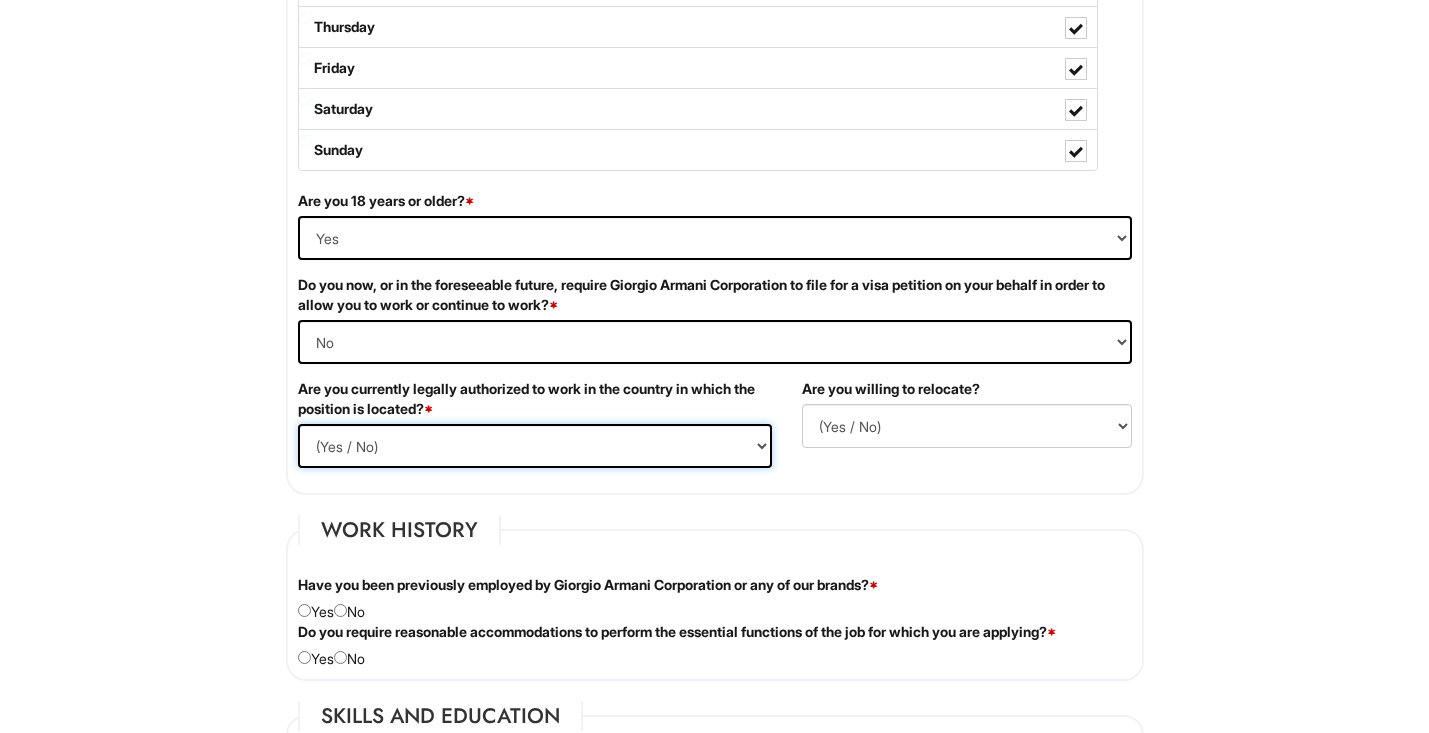 select on "Yes" 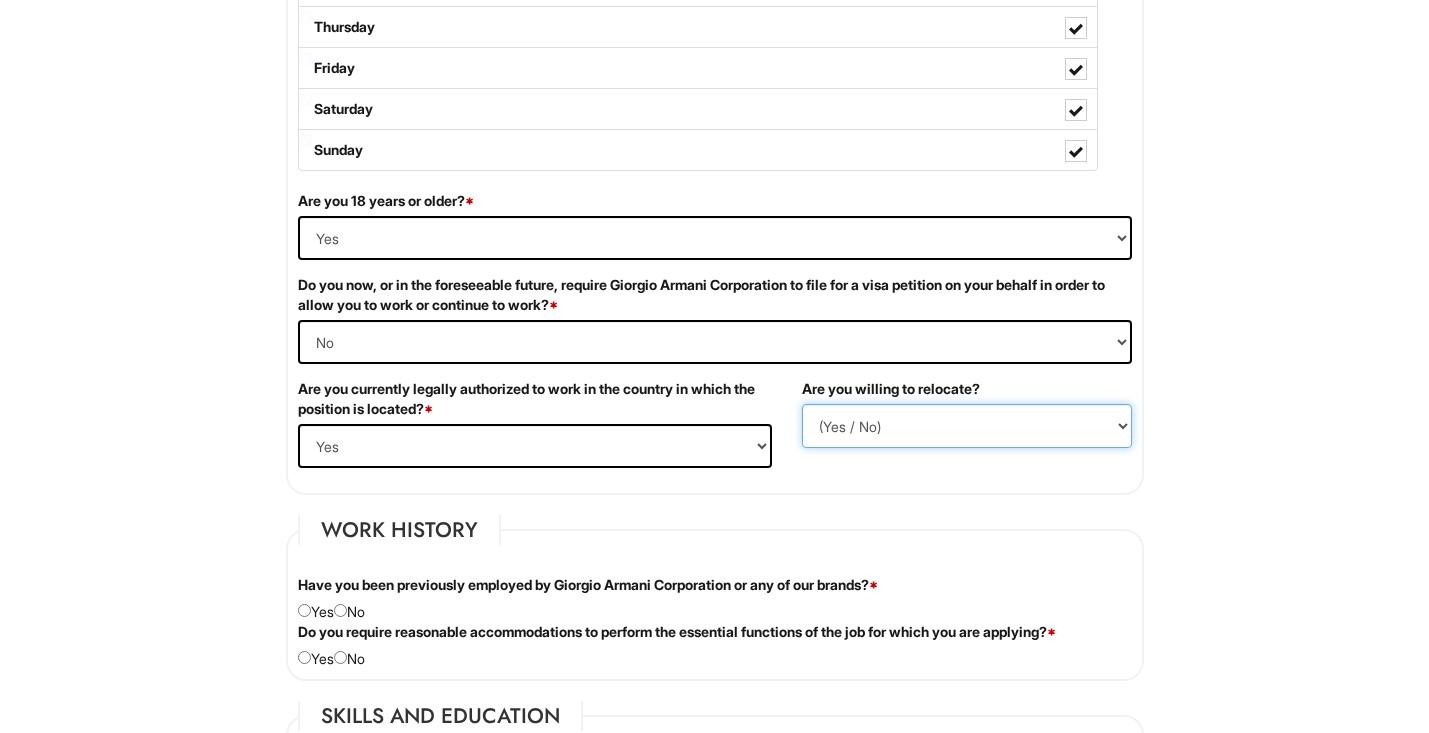 select on "Y" 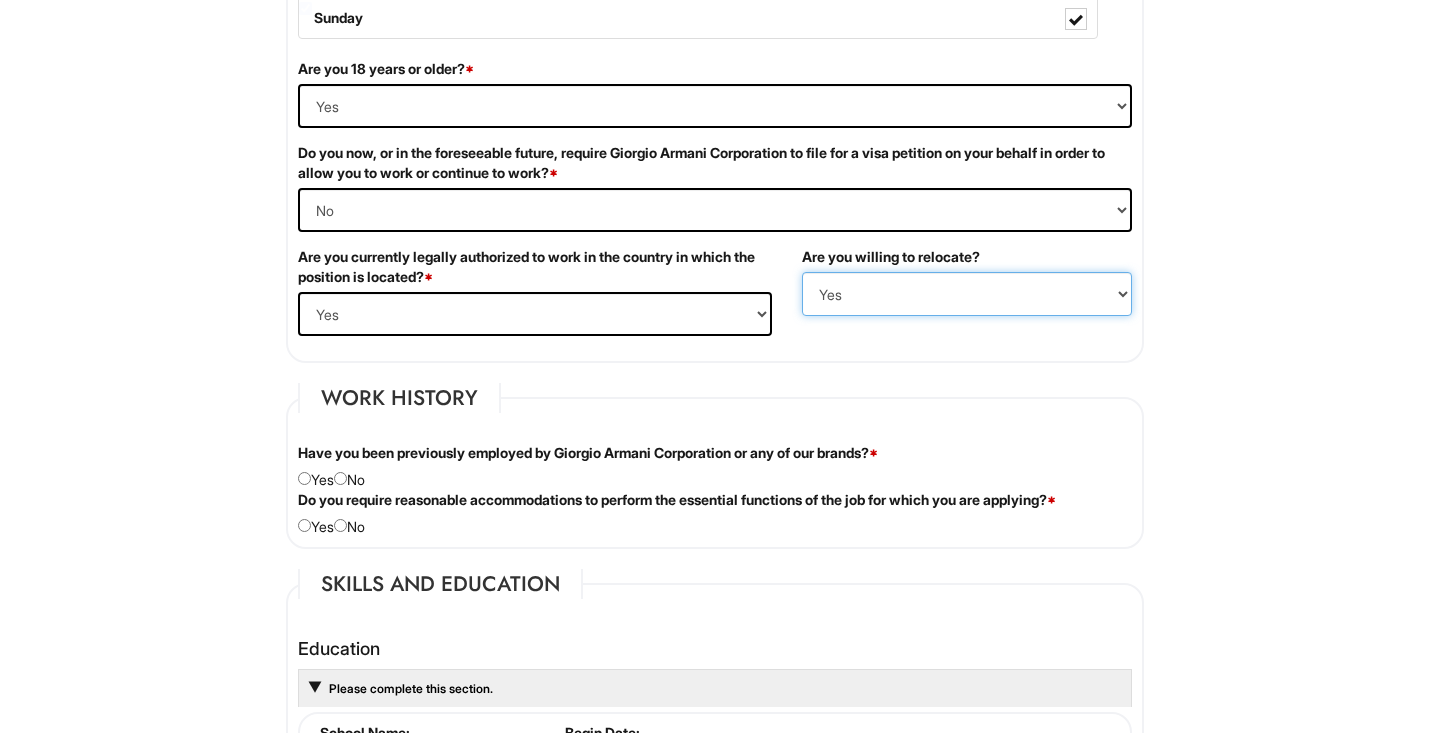 scroll, scrollTop: 1302, scrollLeft: 0, axis: vertical 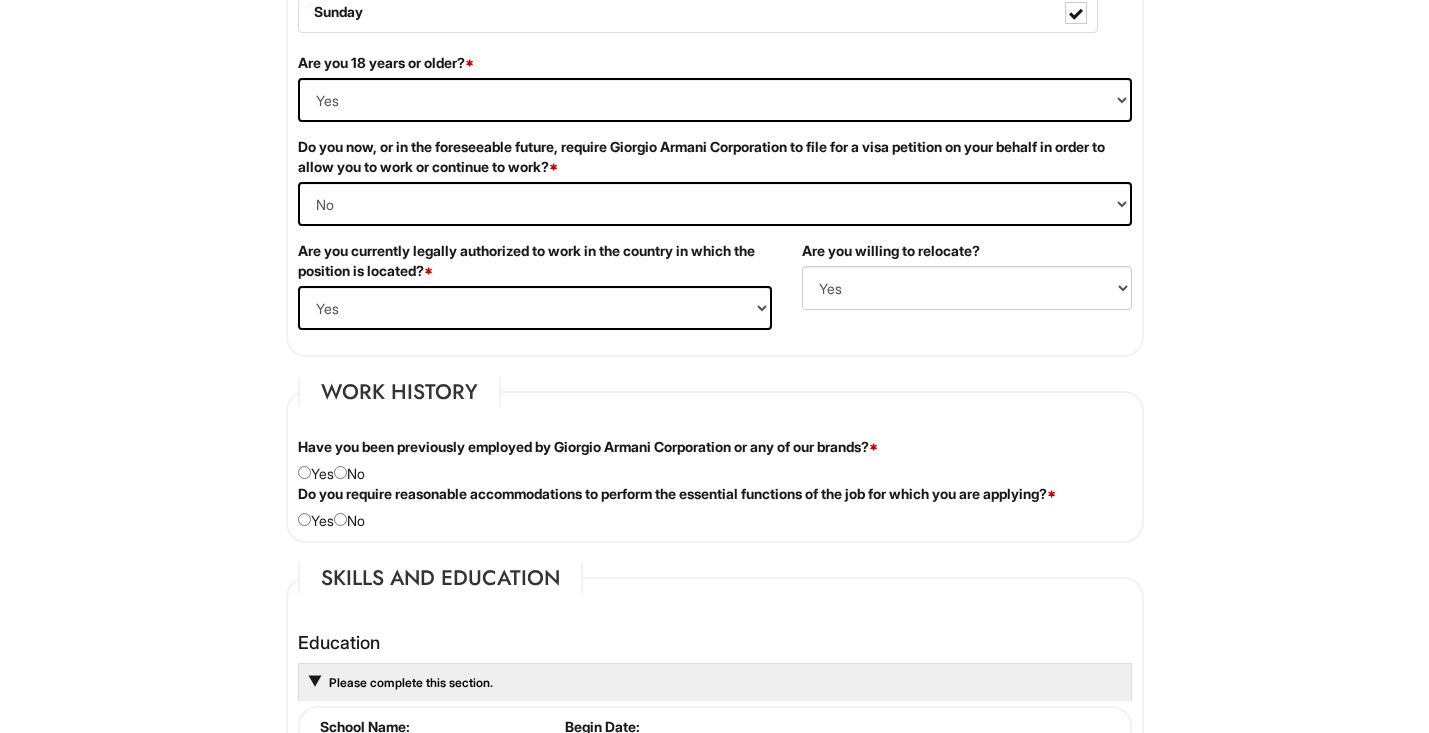 click on "Have you been previously employed by Giorgio Armani Corporation or any of our brands? *    Yes   No" at bounding box center [715, 460] 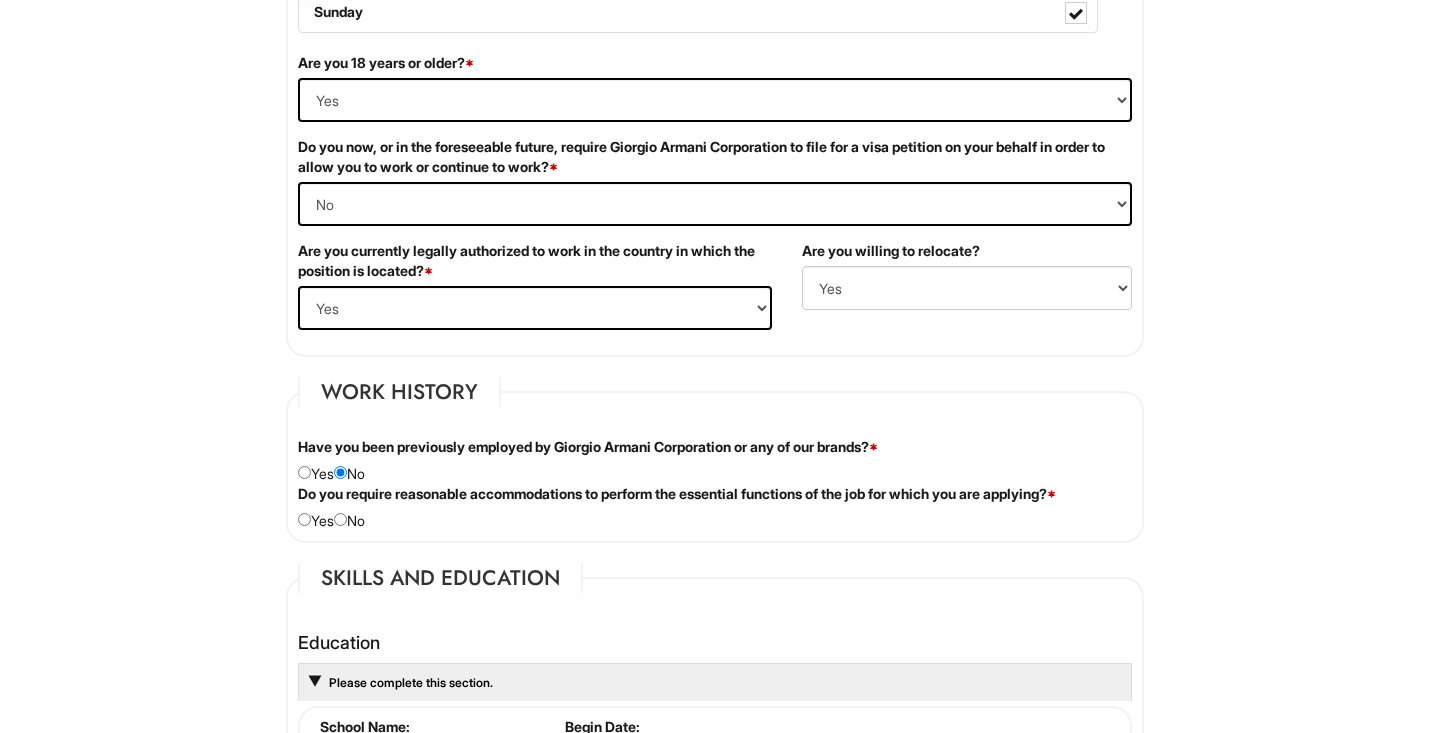click at bounding box center [340, 519] 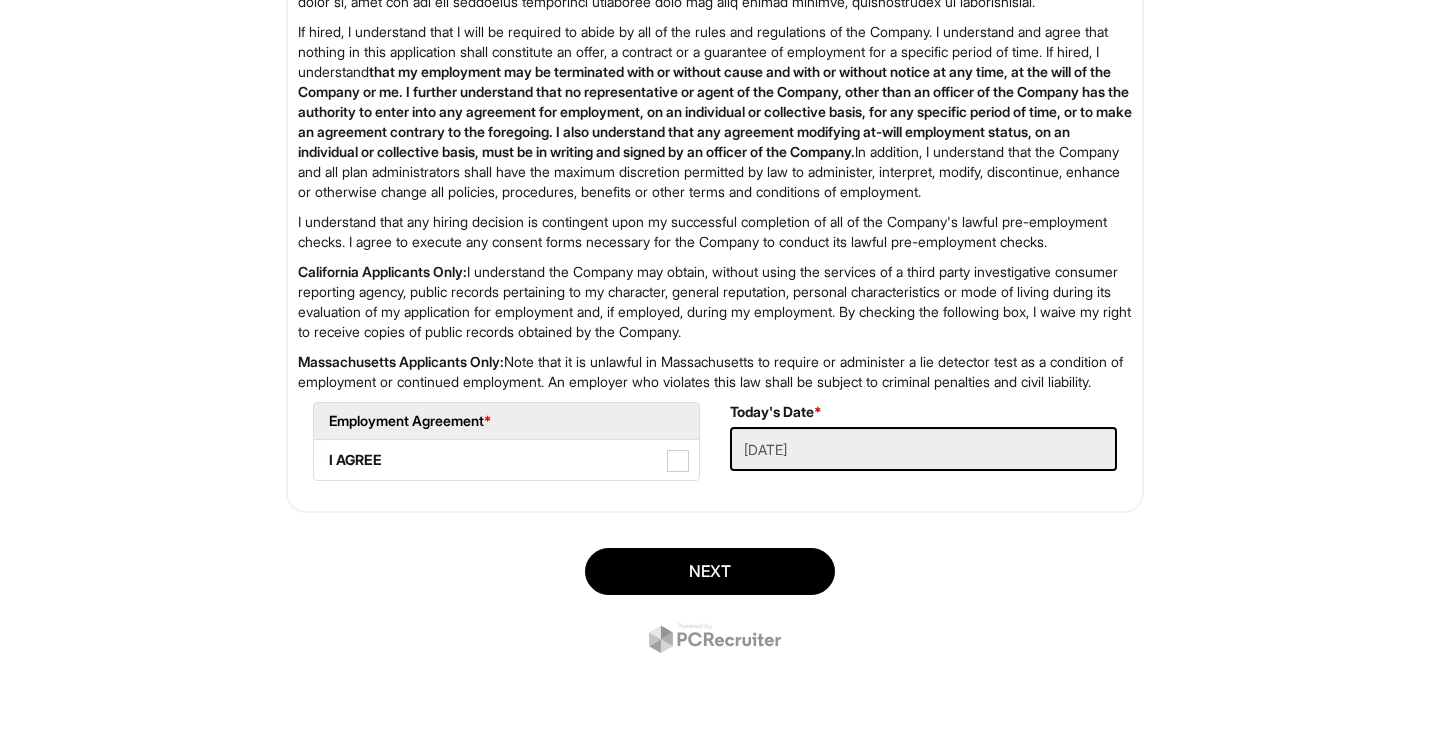 scroll, scrollTop: 3245, scrollLeft: 0, axis: vertical 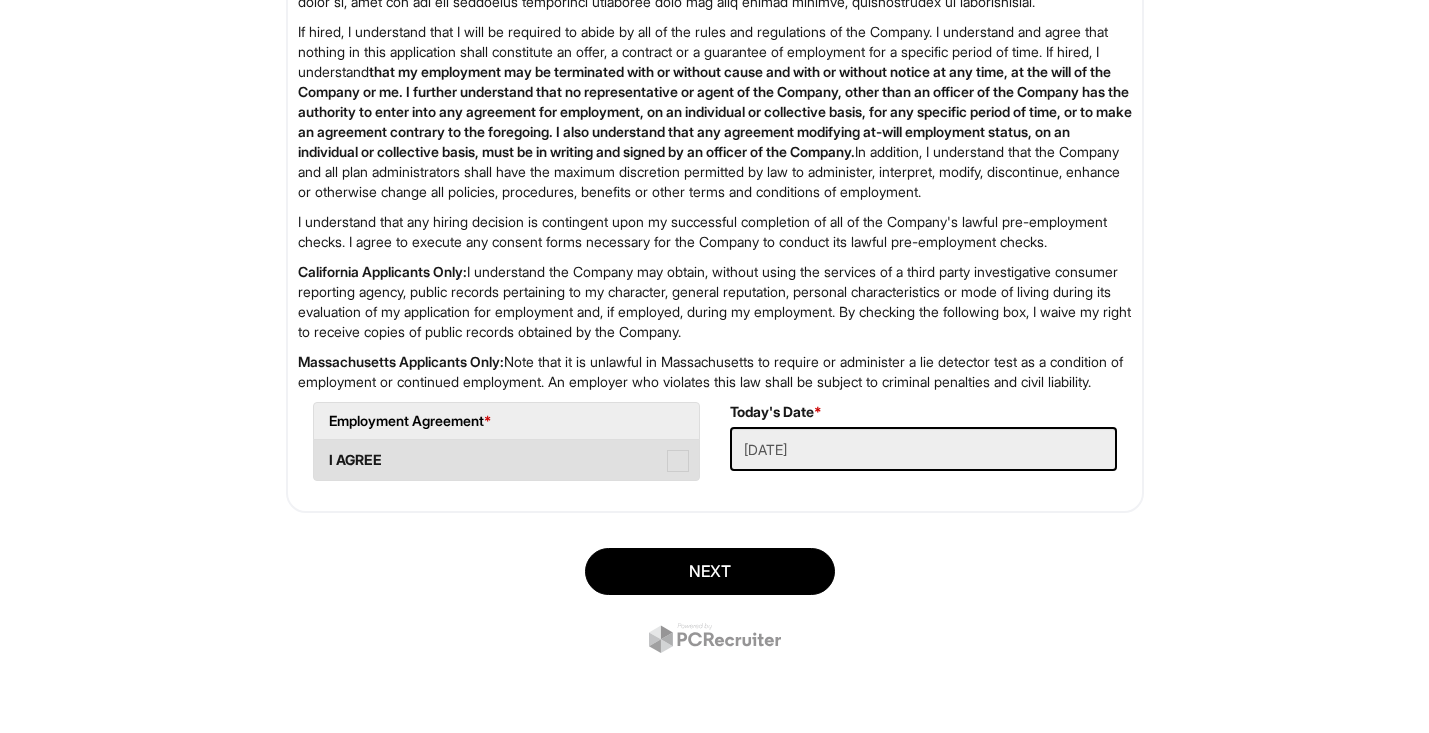 click at bounding box center [678, 461] 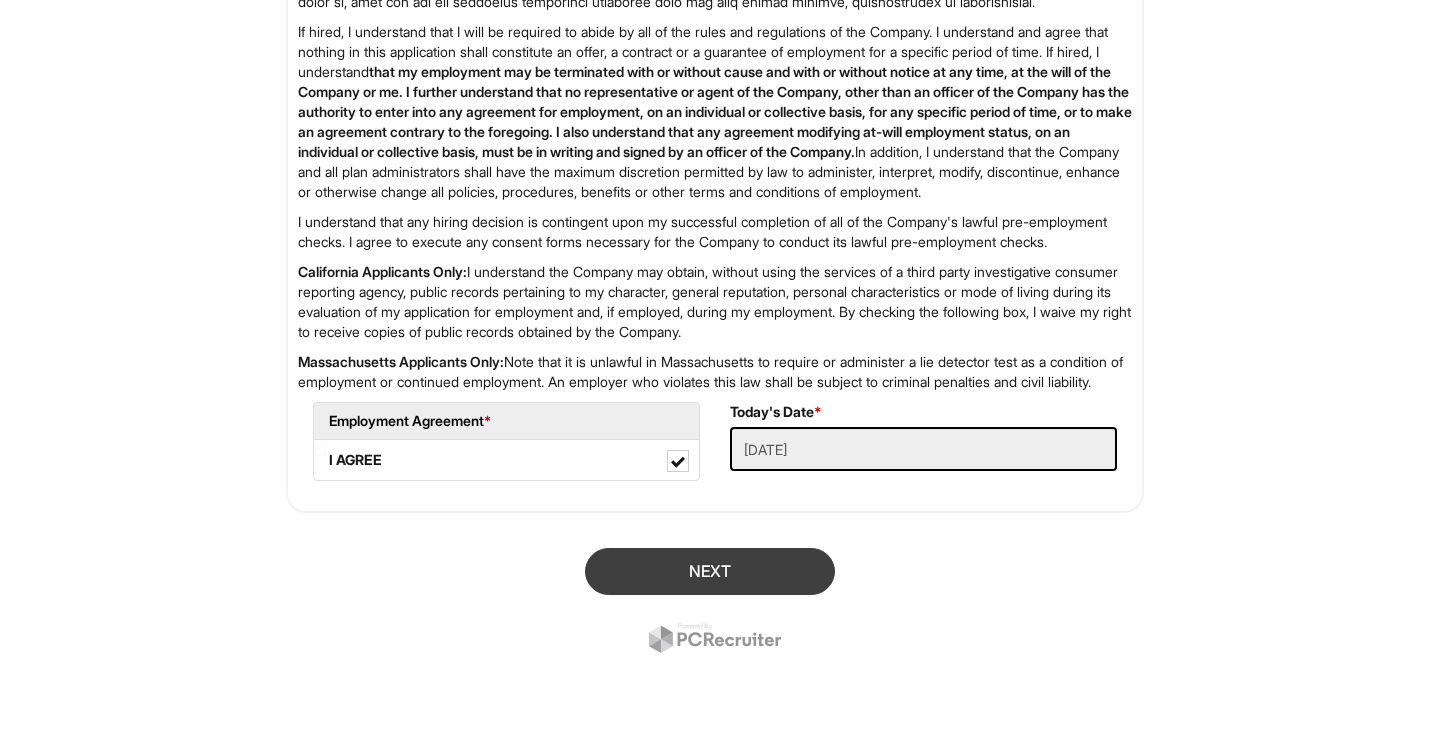 click on "Next" at bounding box center [710, 571] 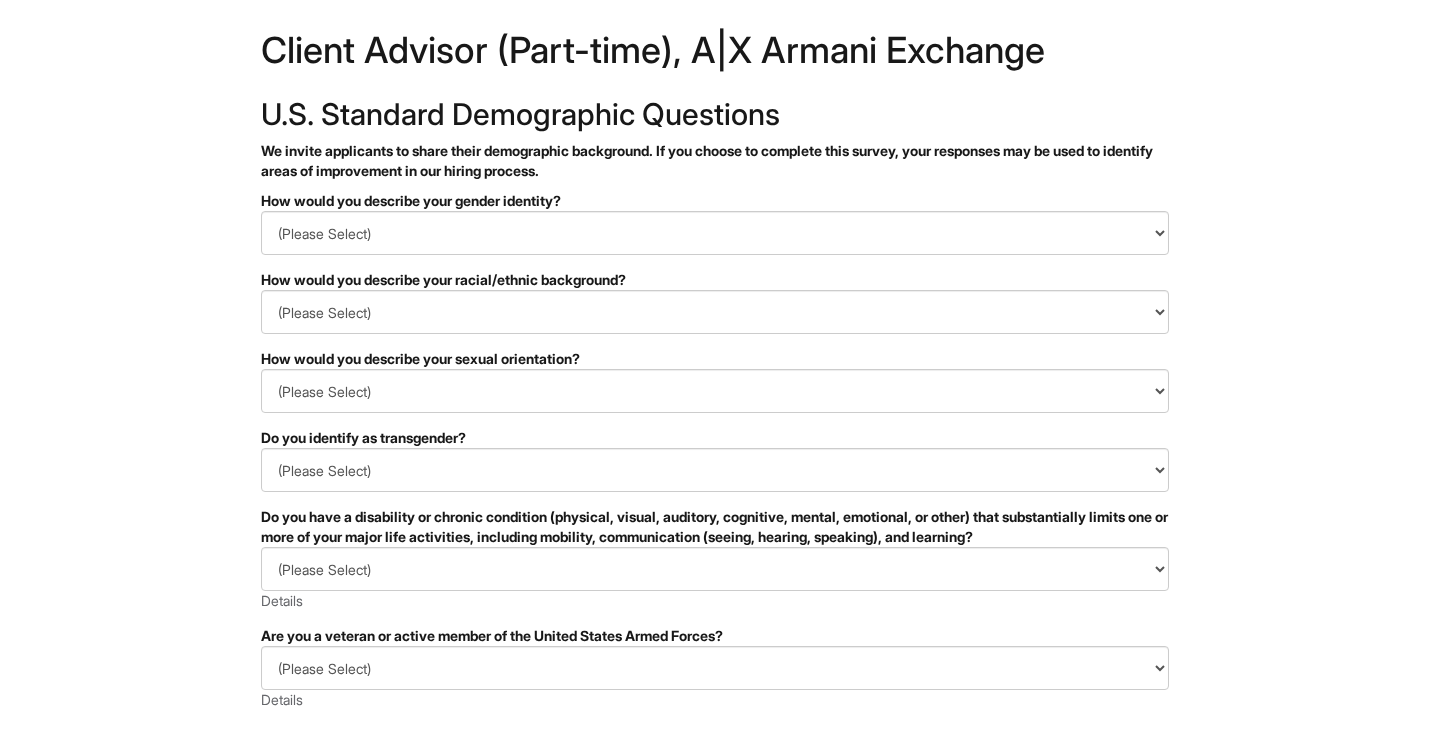scroll, scrollTop: 30, scrollLeft: 0, axis: vertical 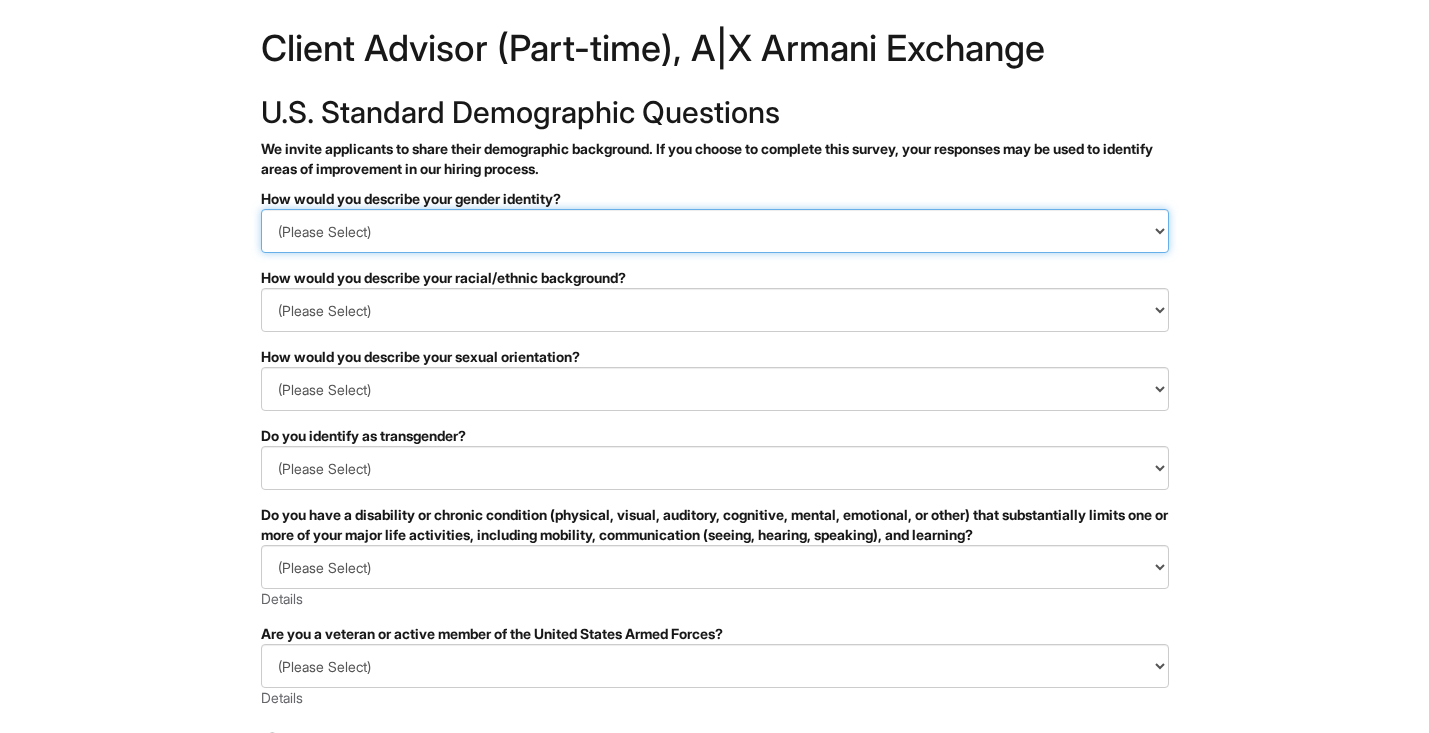 select on "Man" 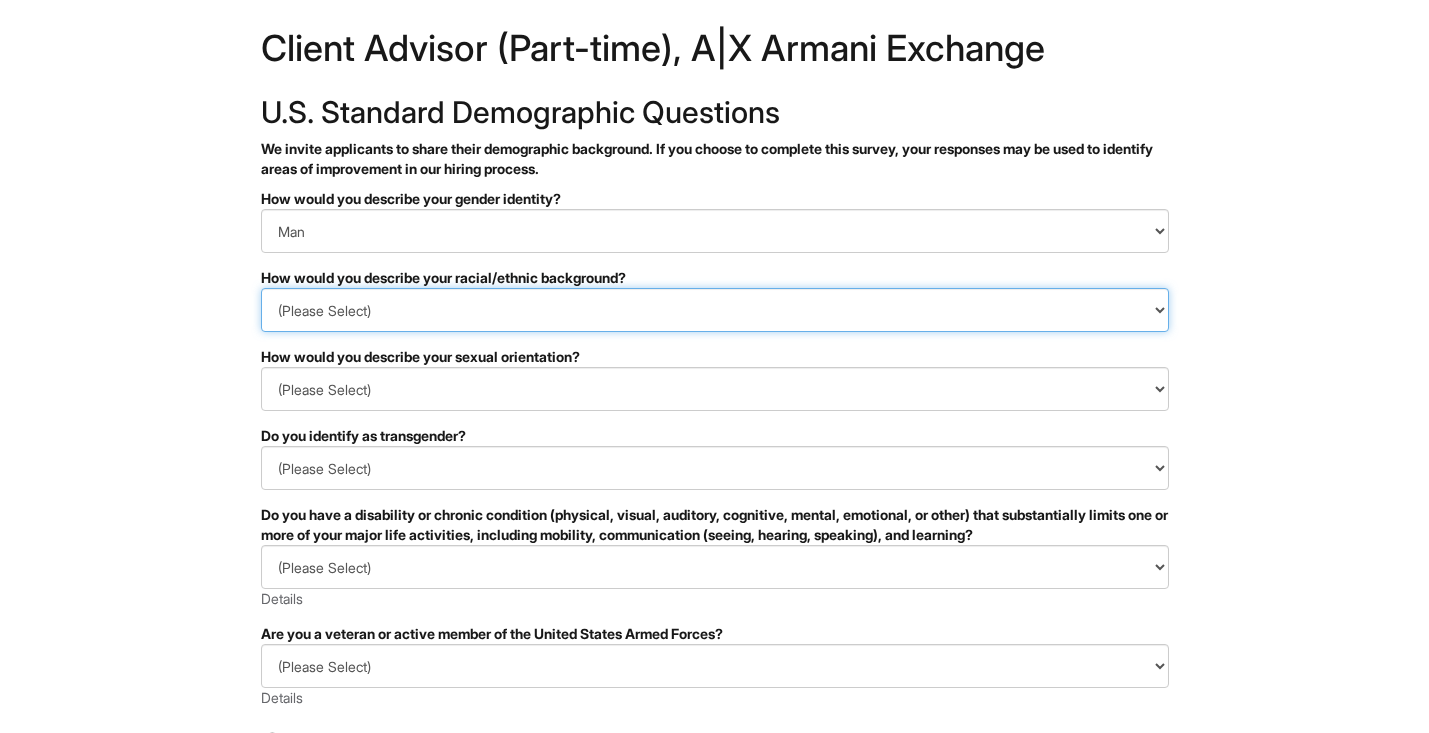 select on "White or European" 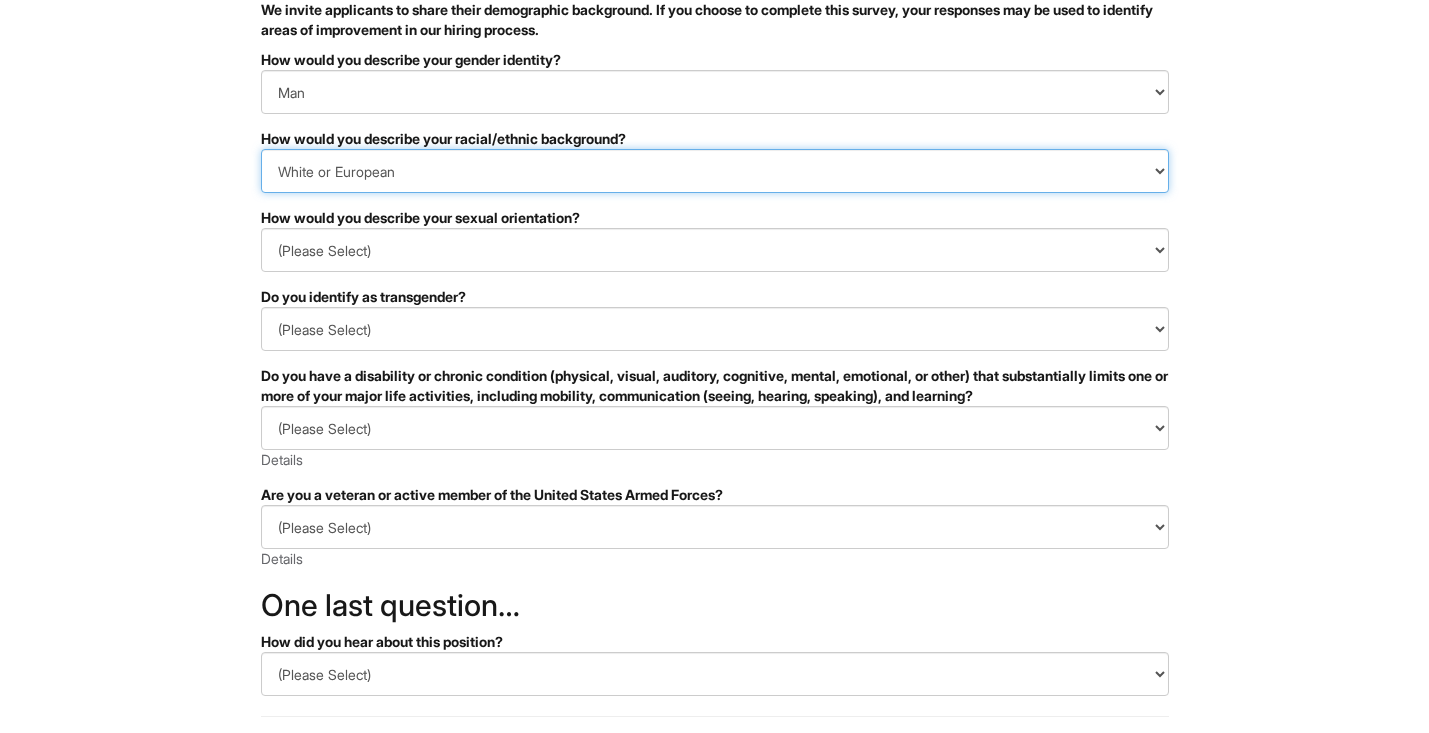 scroll, scrollTop: 184, scrollLeft: 0, axis: vertical 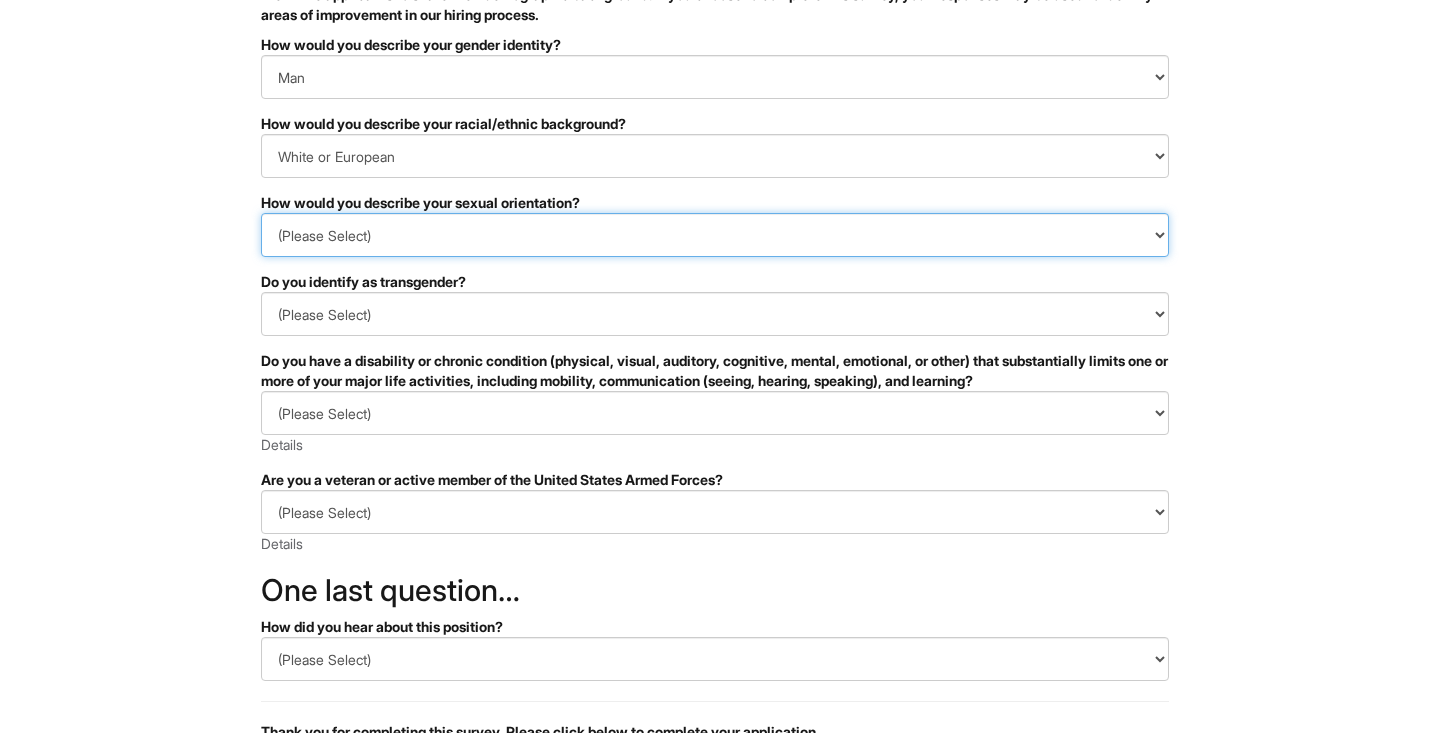 select on "Gay" 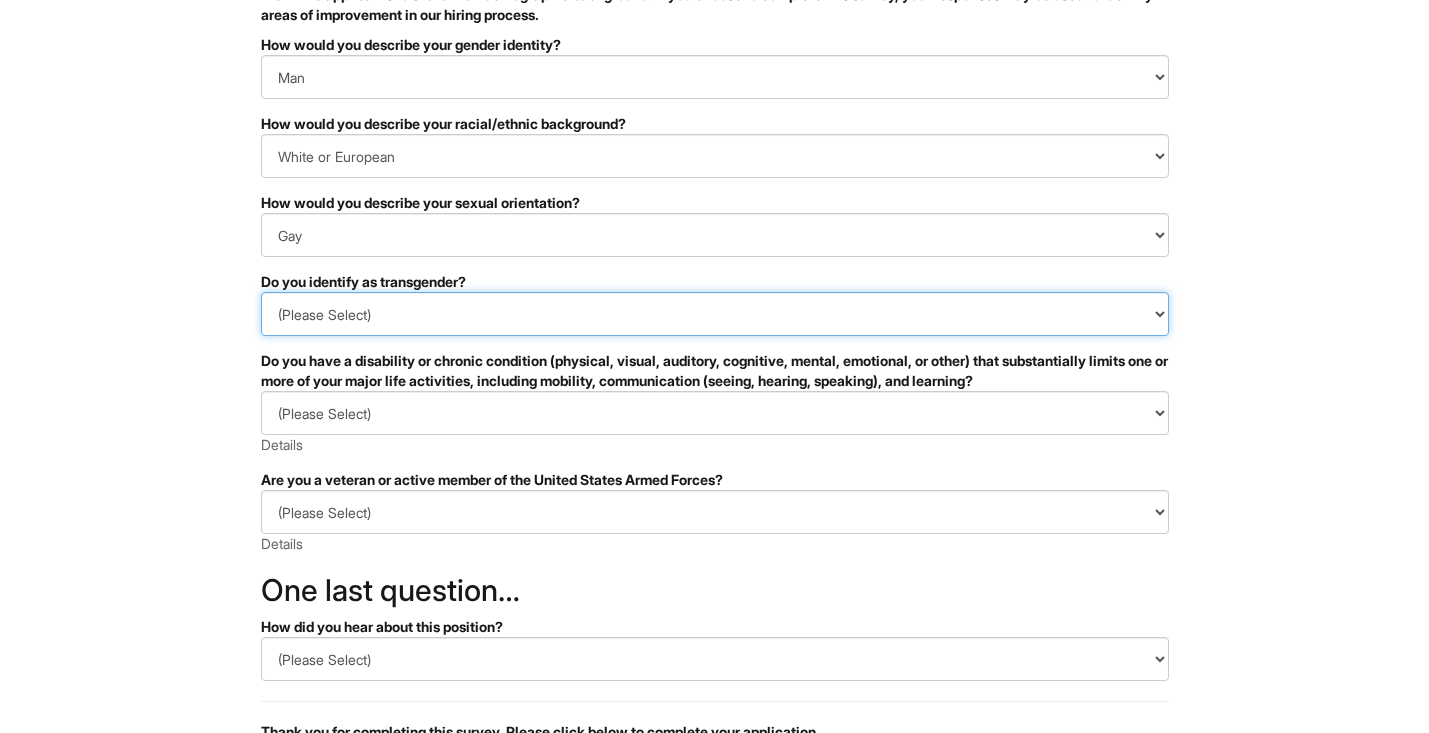 select on "No" 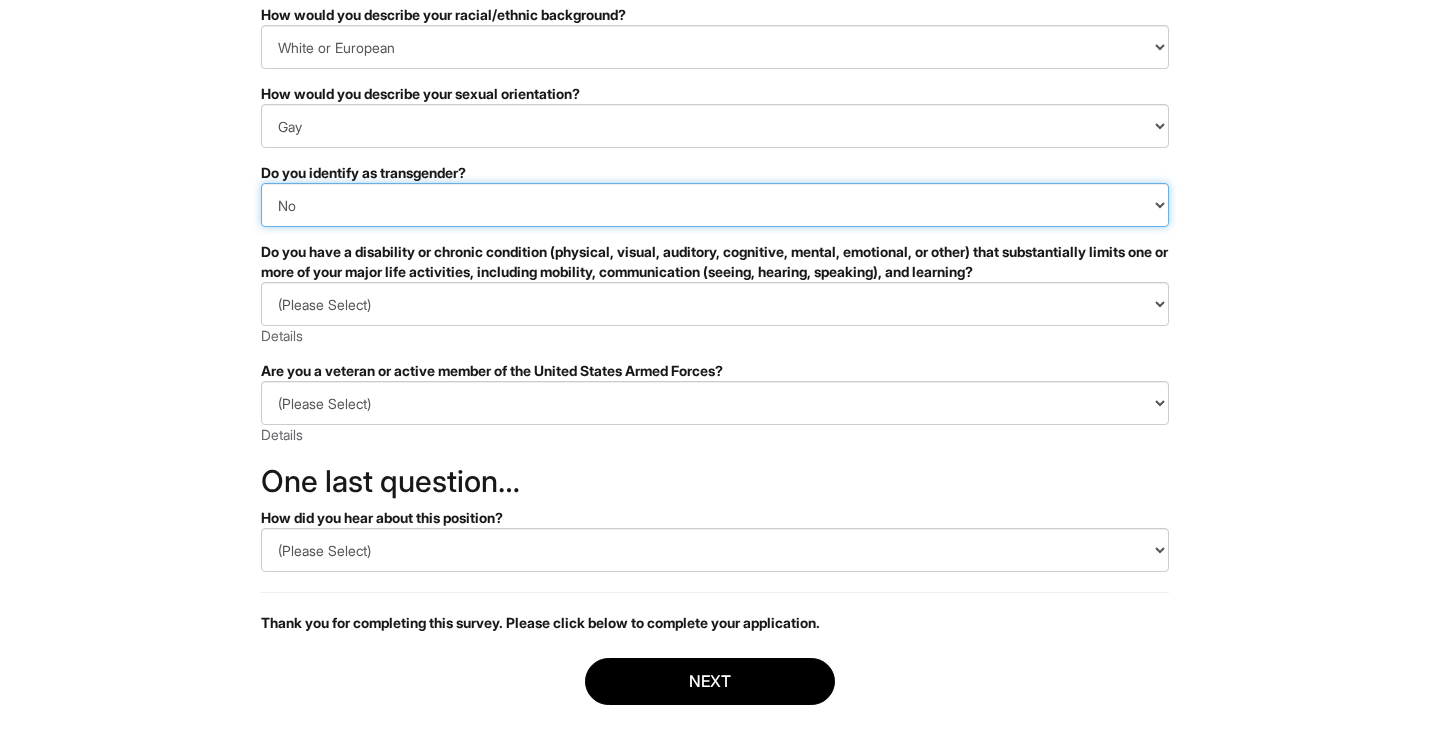 scroll, scrollTop: 319, scrollLeft: 0, axis: vertical 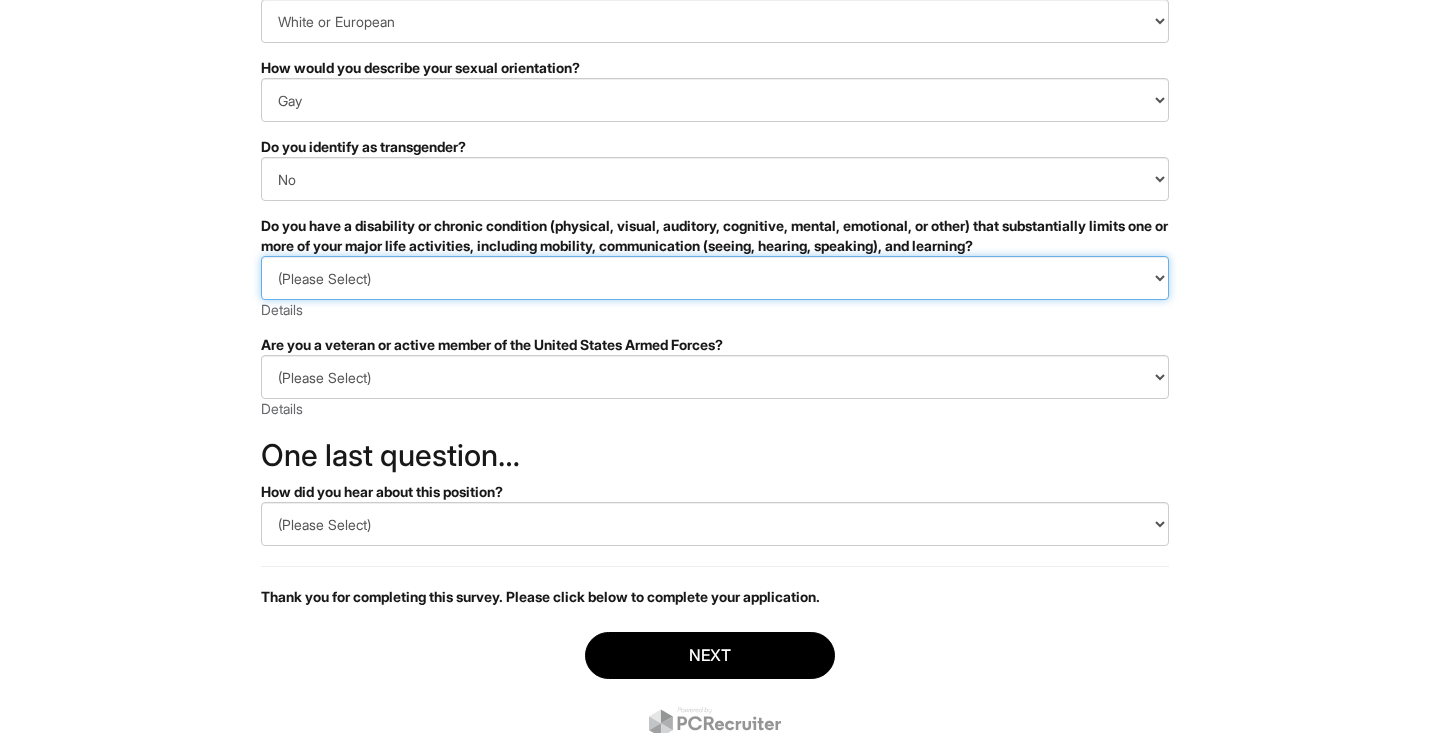 select on "NO, I DON'T HAVE A DISABILITY" 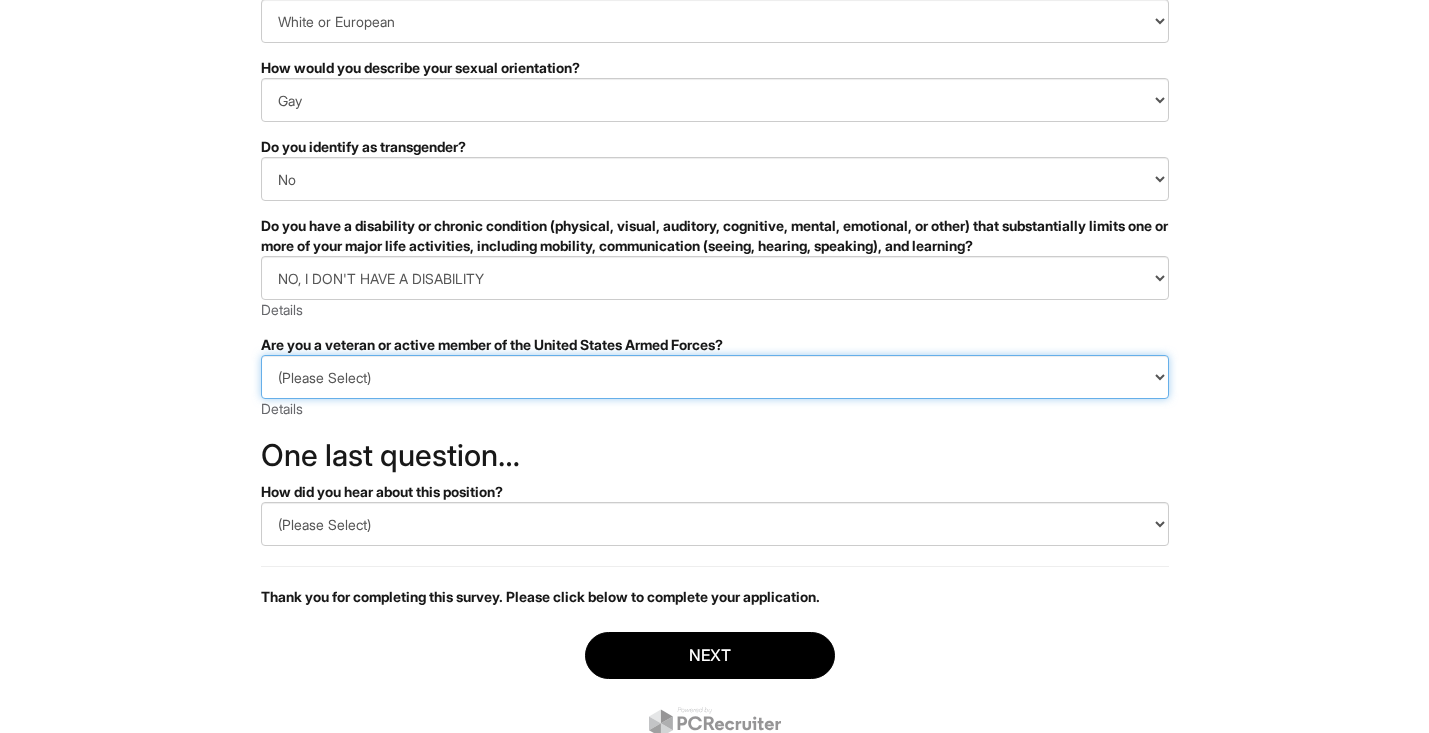select on "I AM NOT A PROTECTED VETERAN" 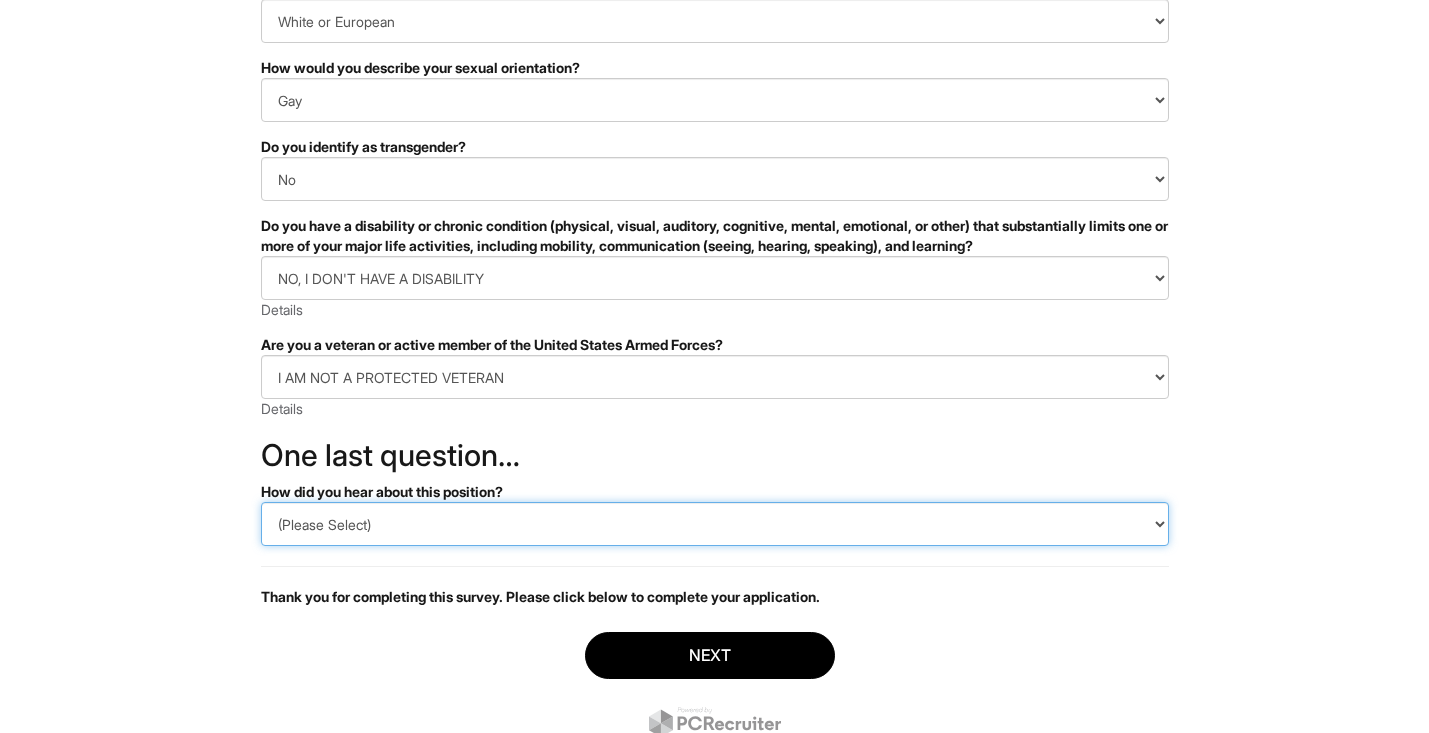 select on "Indeed" 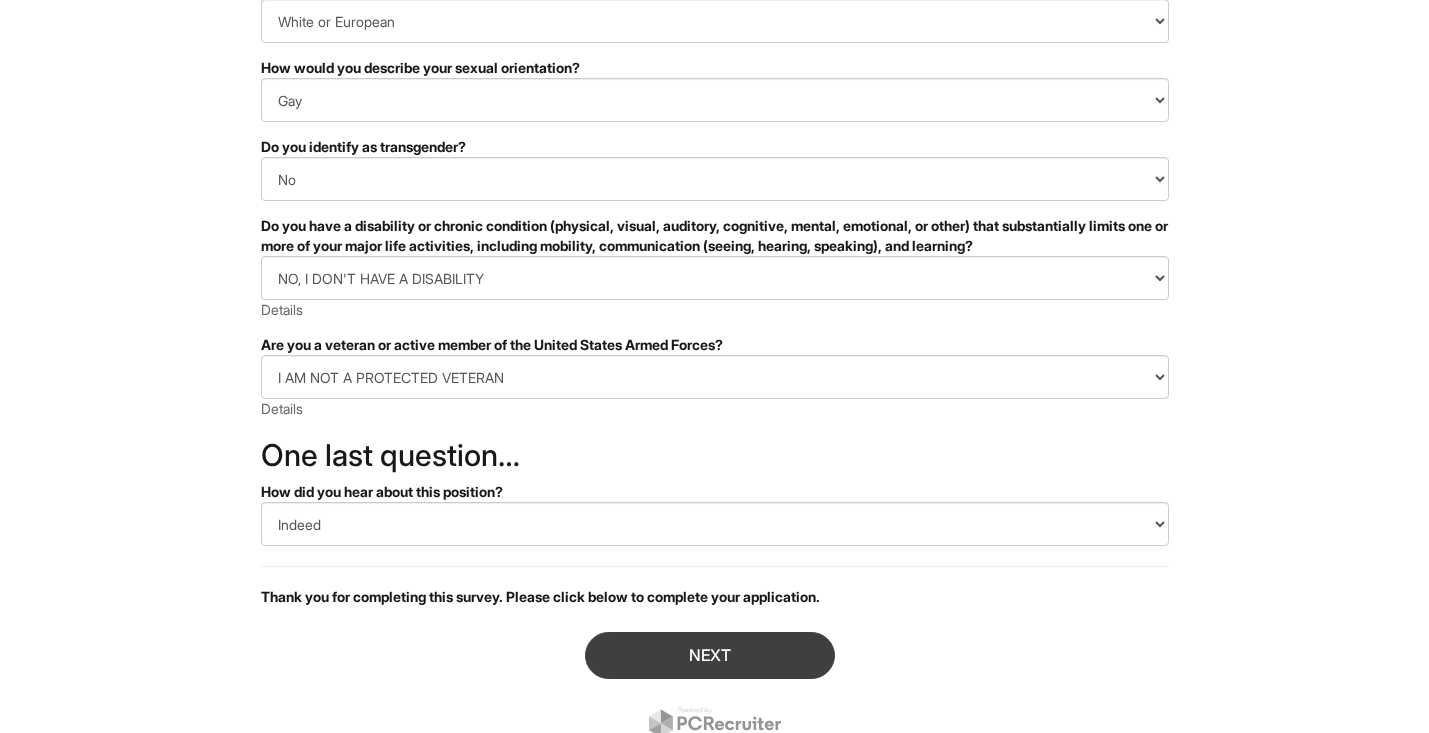 click on "Next" at bounding box center (710, 655) 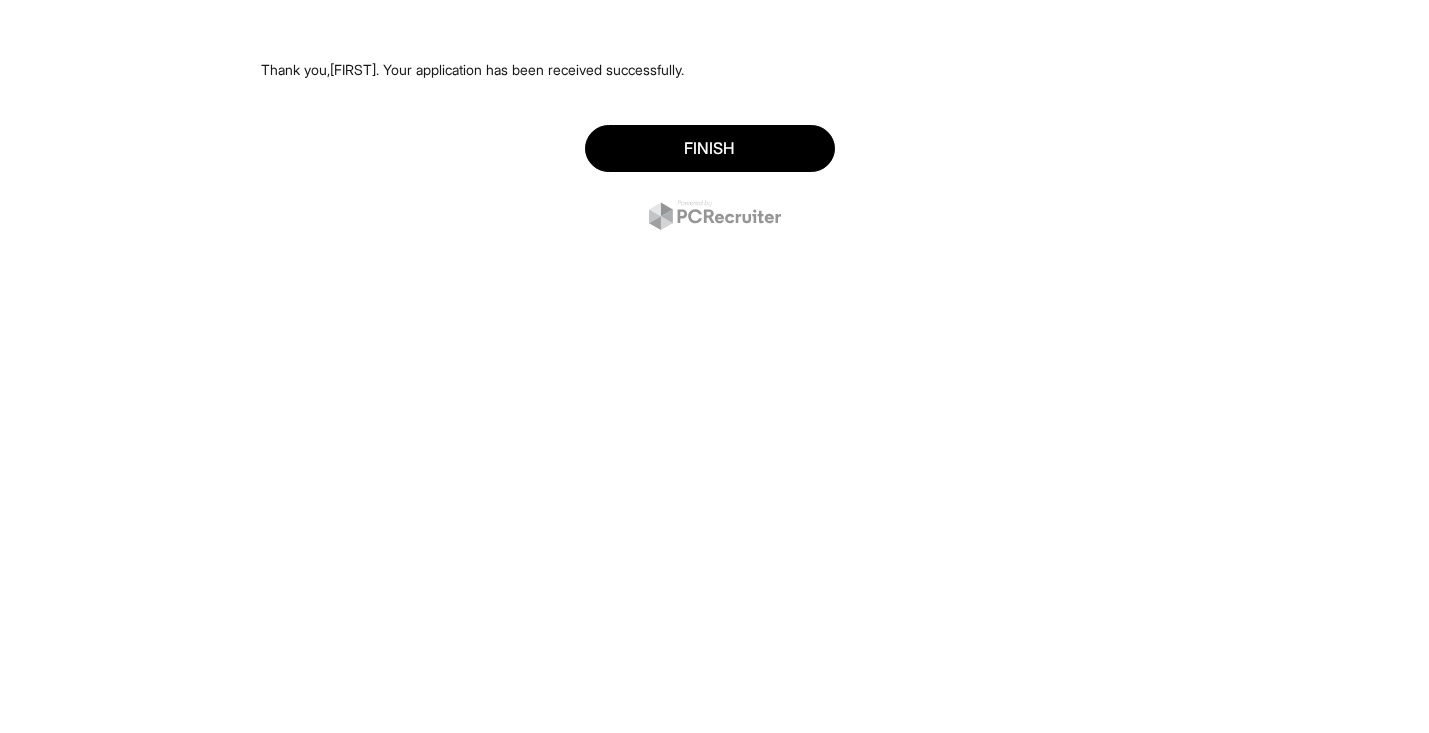 scroll, scrollTop: 0, scrollLeft: 0, axis: both 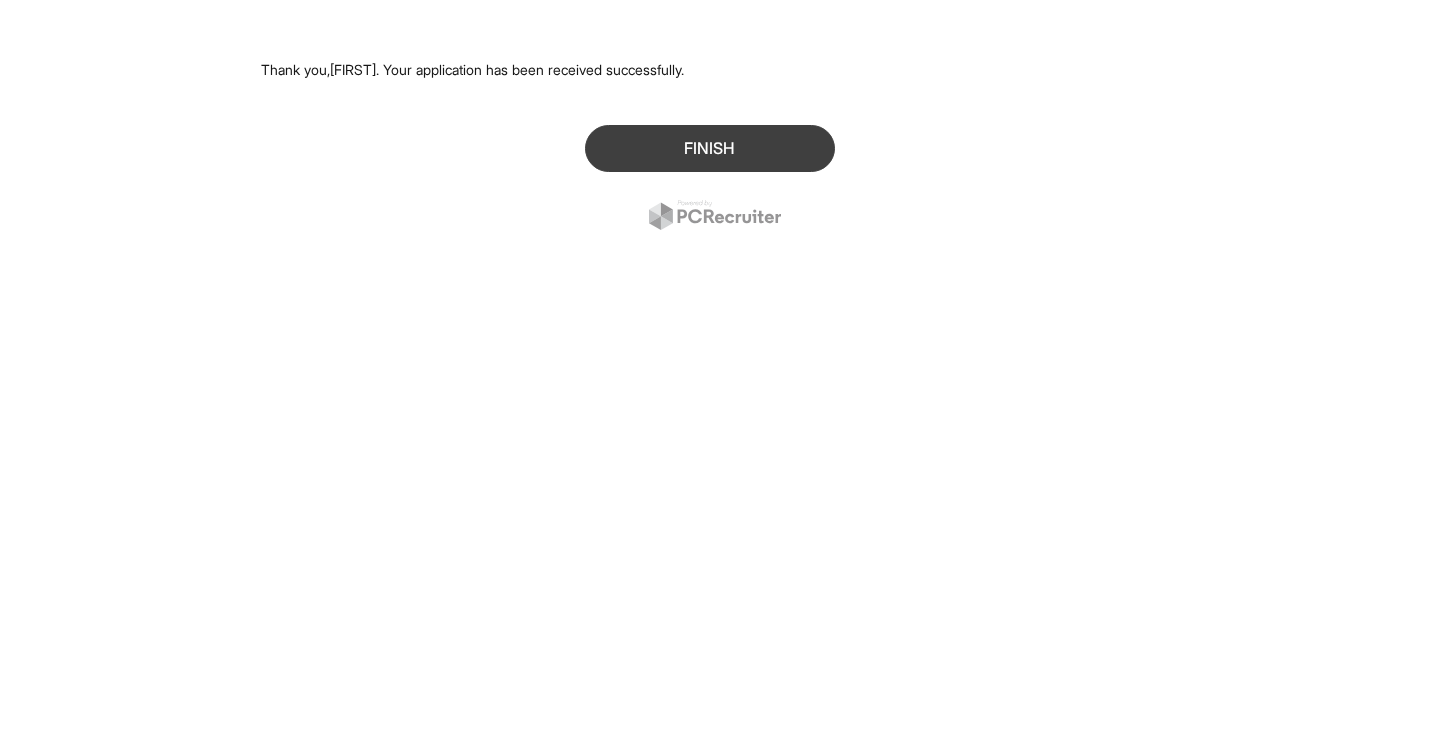 click on "Finish" at bounding box center [710, 148] 